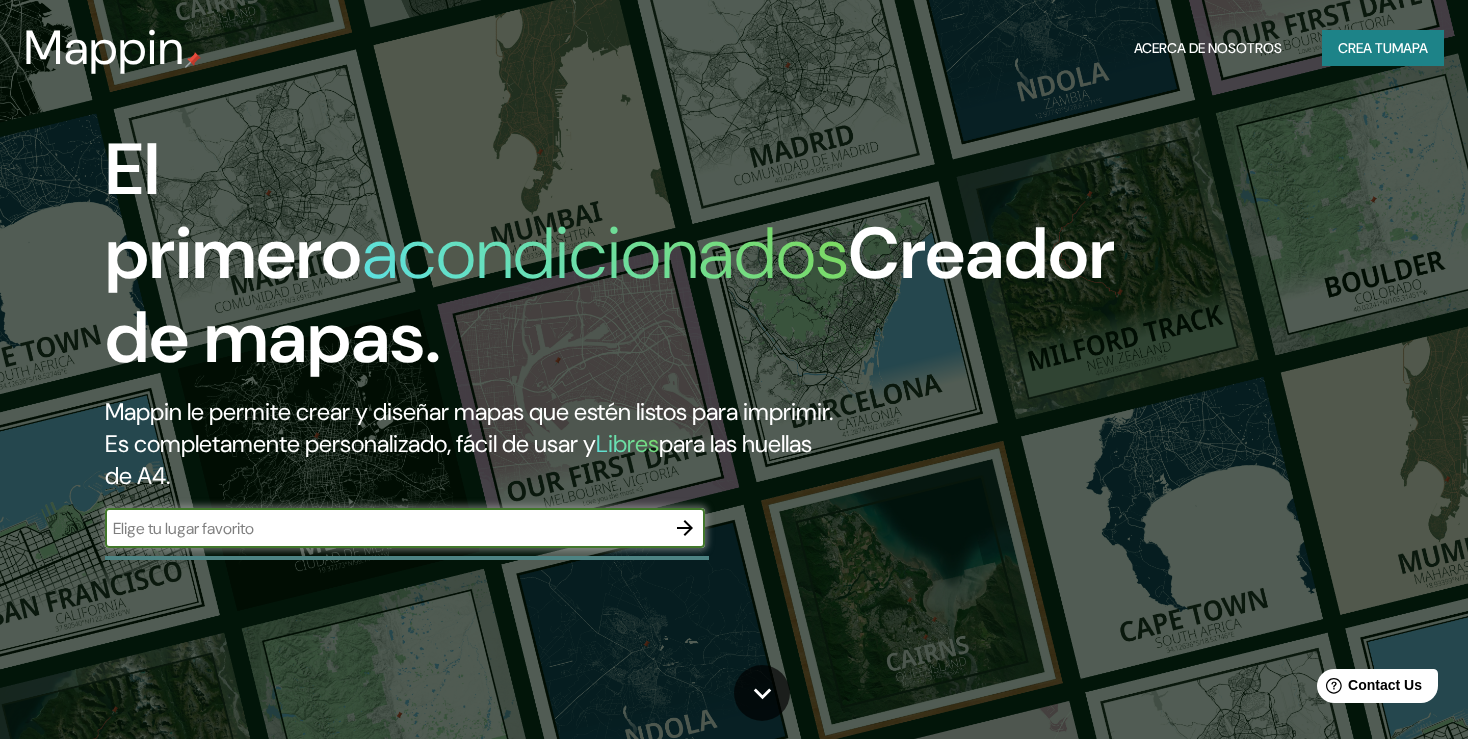 scroll, scrollTop: 0, scrollLeft: 0, axis: both 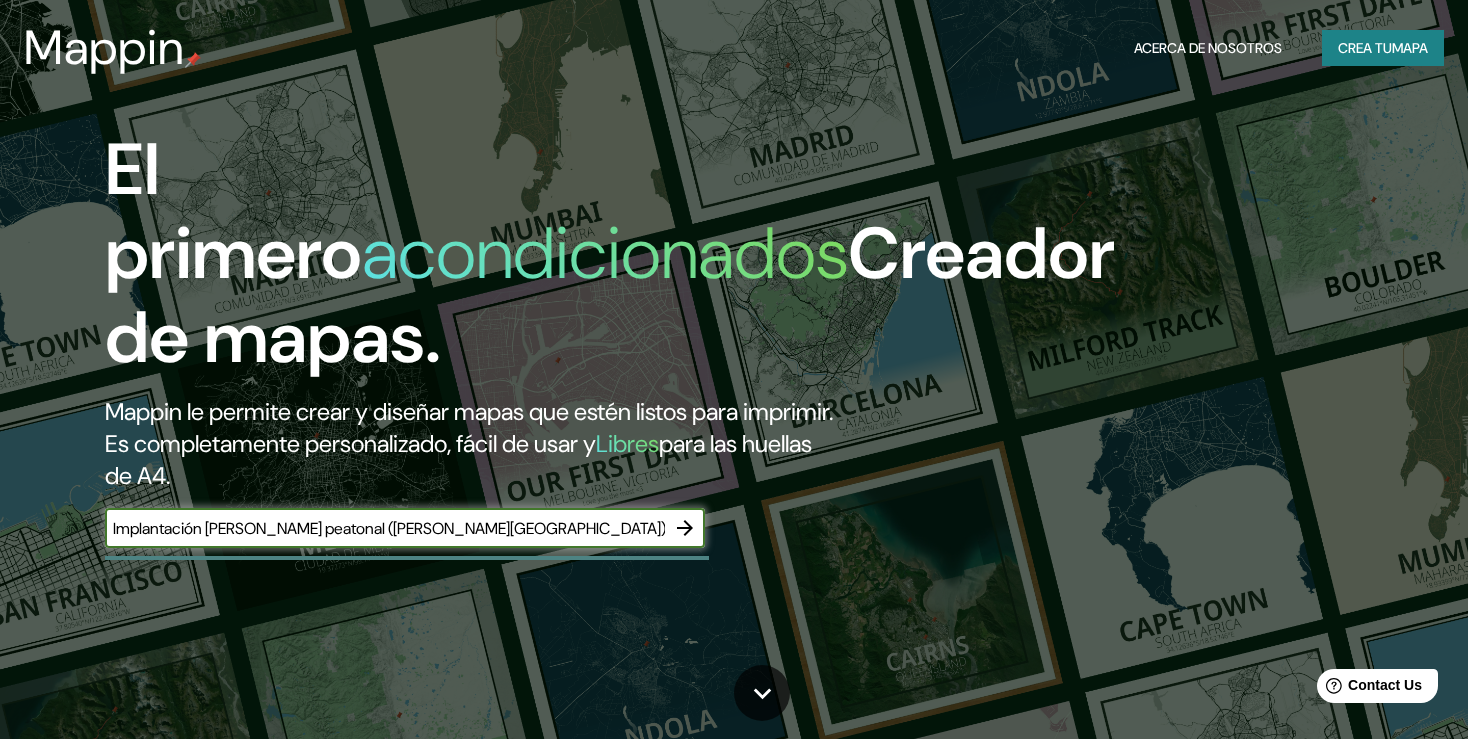 drag, startPoint x: 243, startPoint y: 557, endPoint x: 99, endPoint y: 585, distance: 146.69696 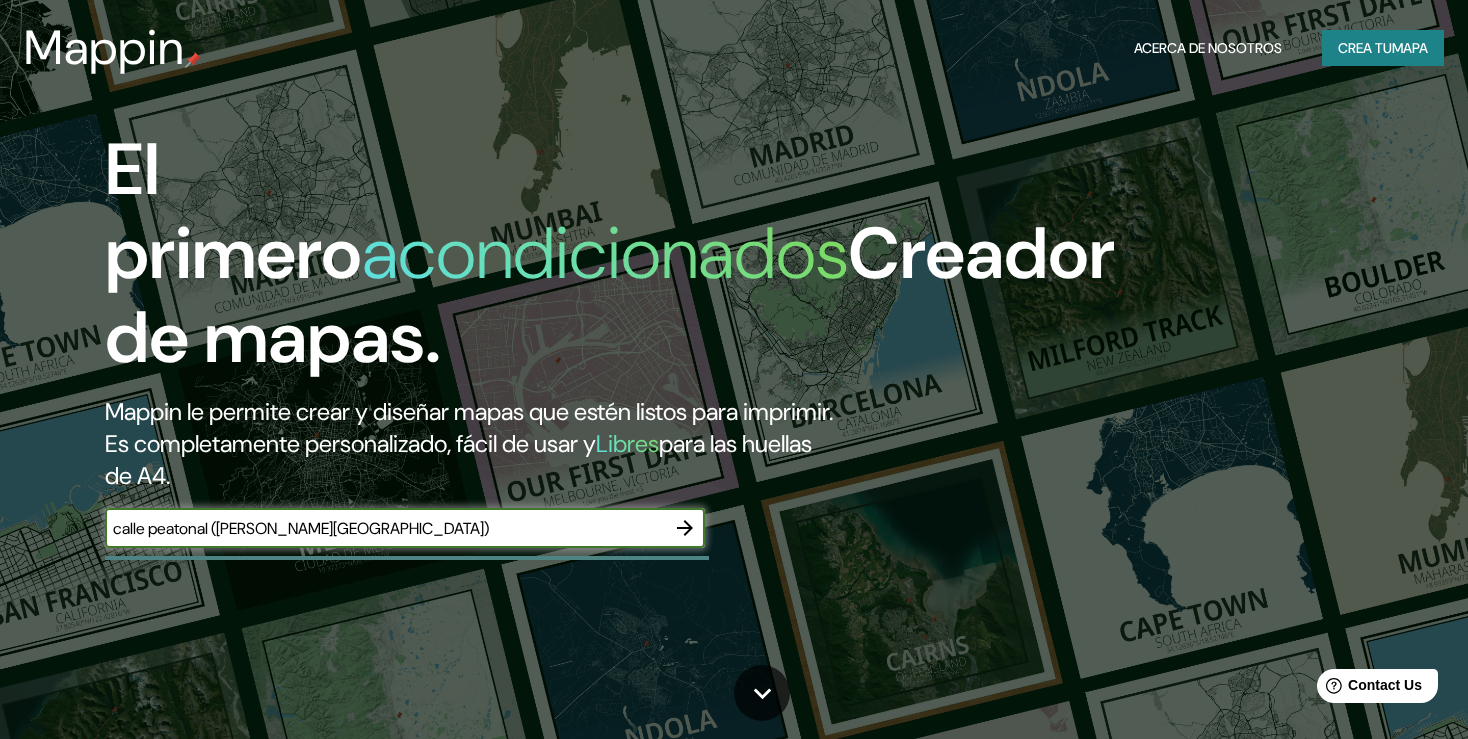 type on "calle peatonal ([PERSON_NAME][GEOGRAPHIC_DATA])" 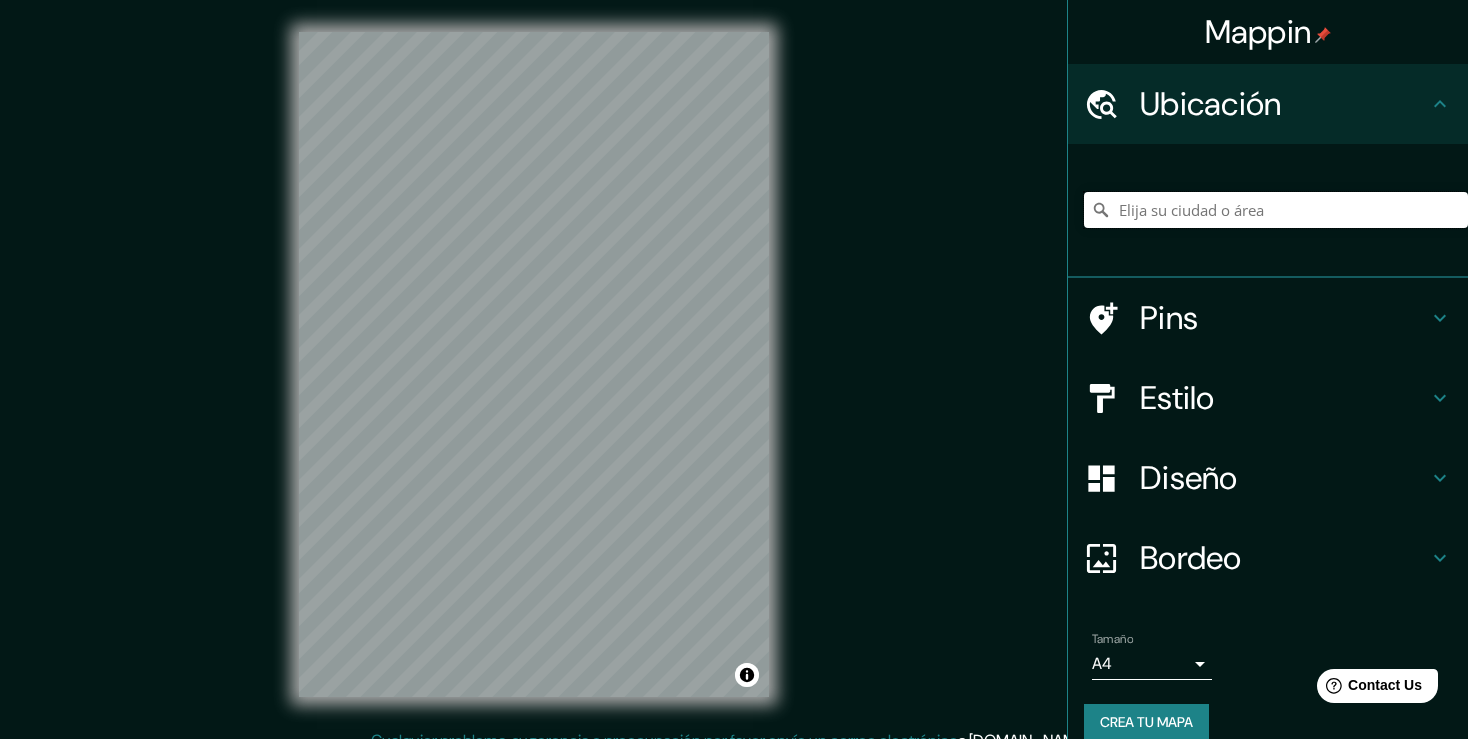click at bounding box center (1276, 210) 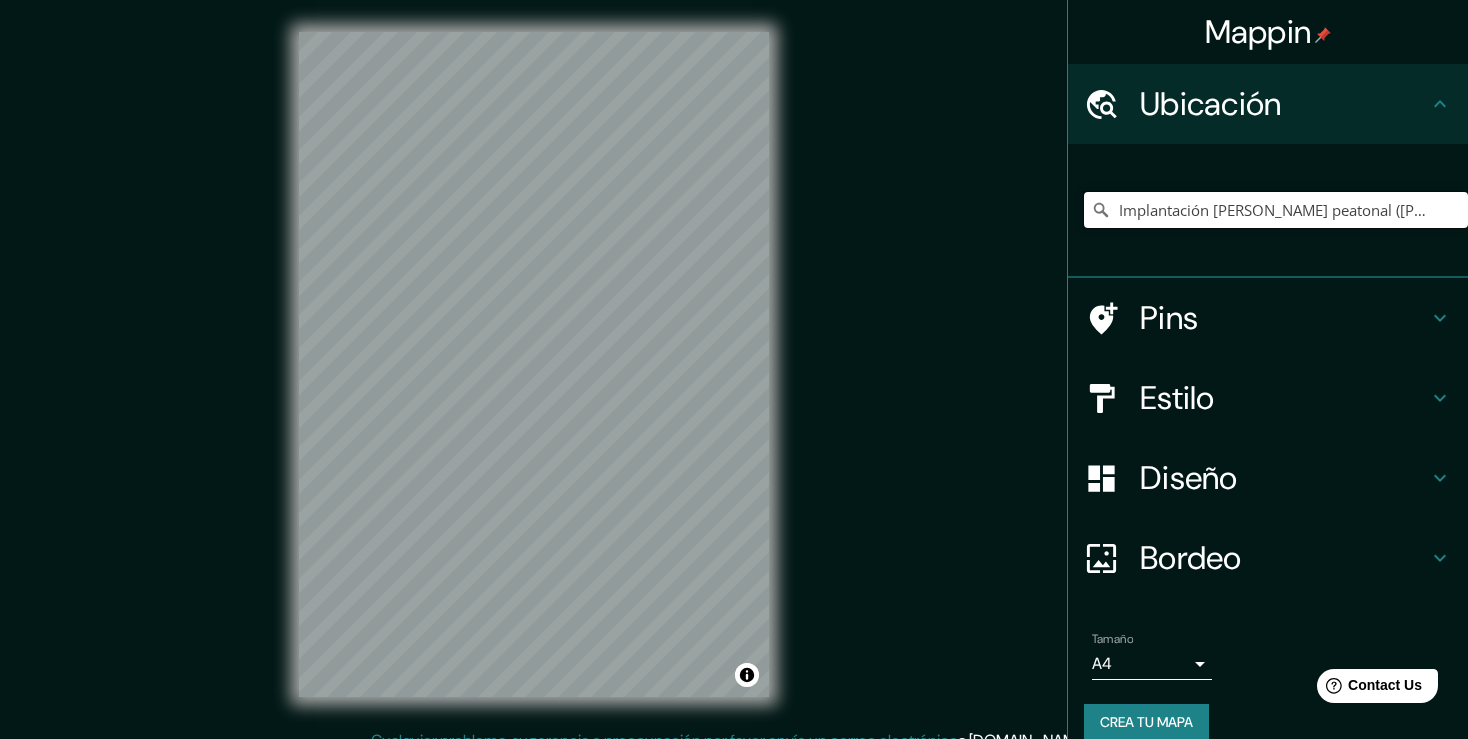 scroll, scrollTop: 0, scrollLeft: 6, axis: horizontal 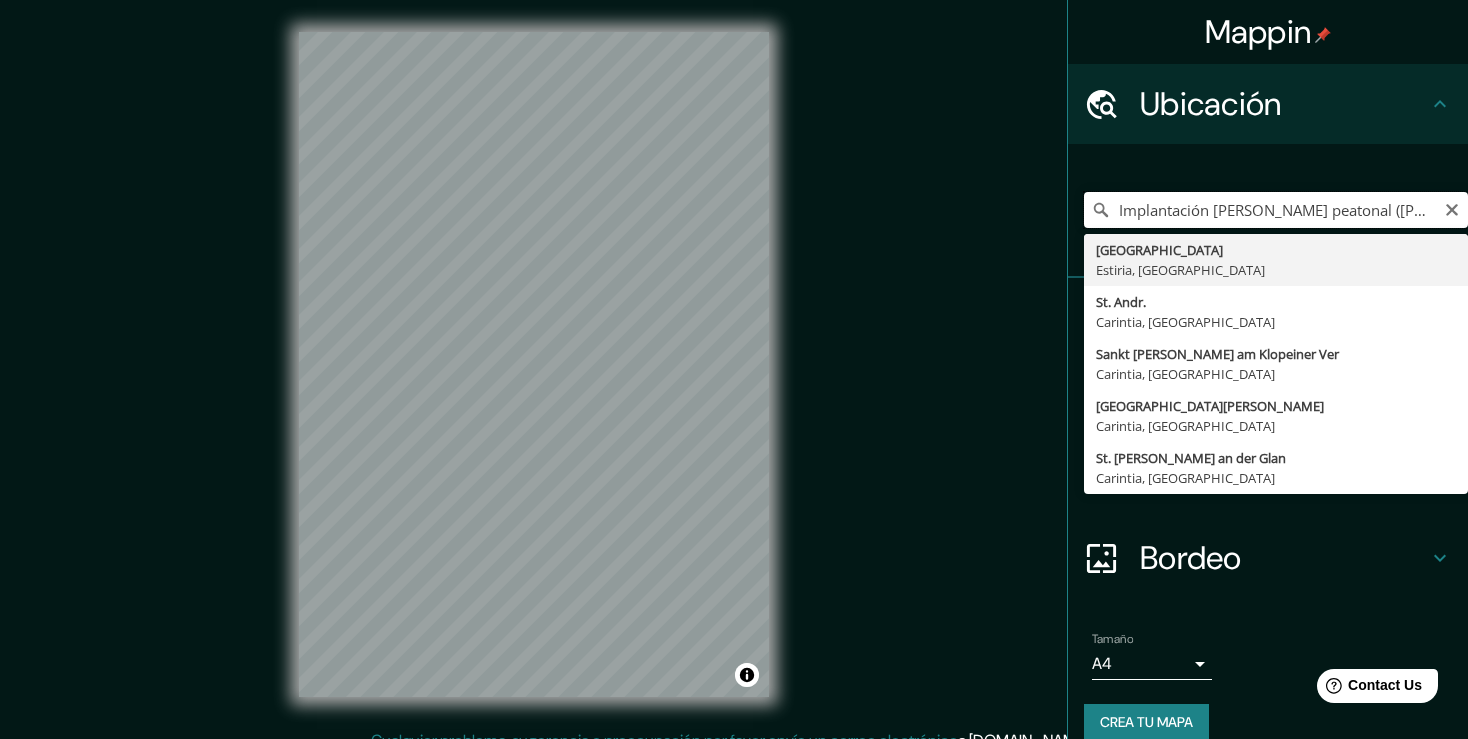 drag, startPoint x: 1230, startPoint y: 214, endPoint x: 1117, endPoint y: 202, distance: 113.63538 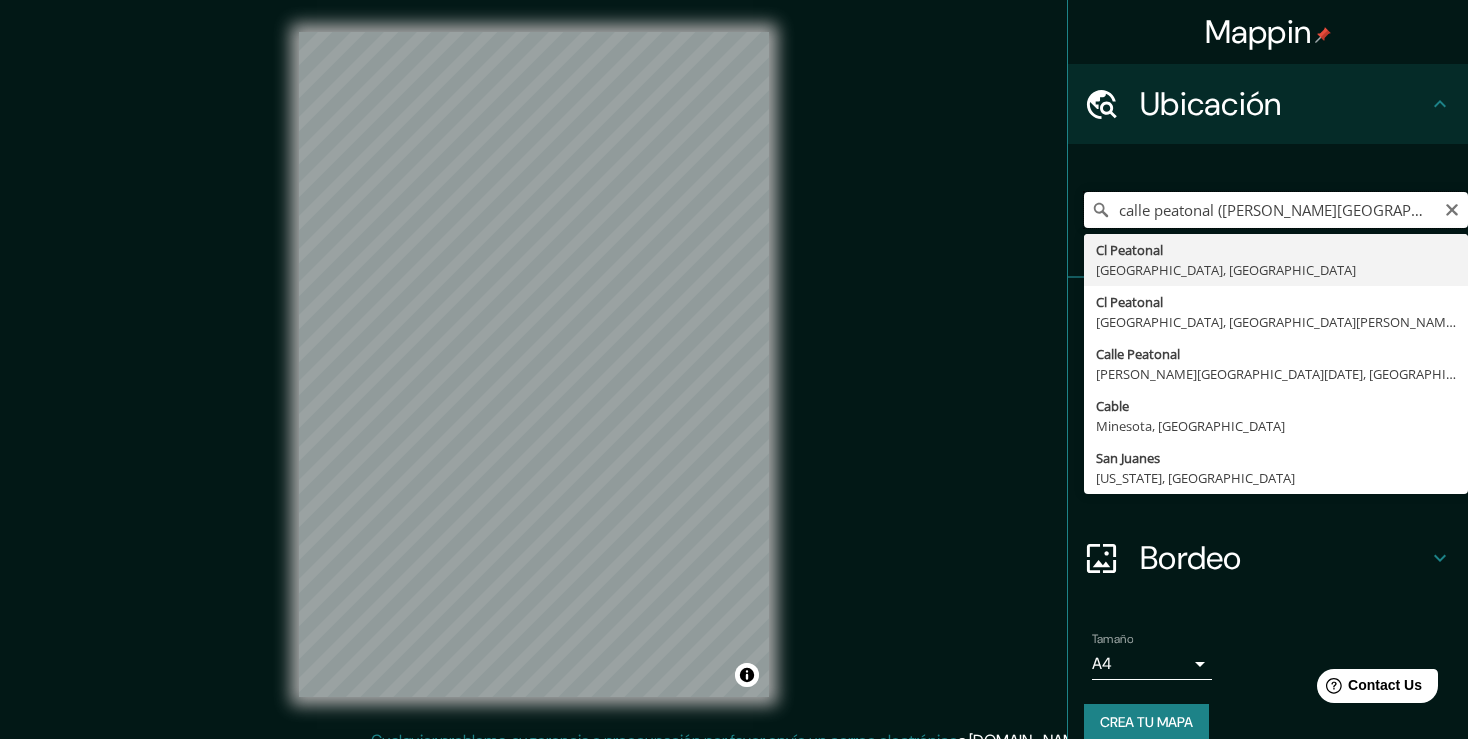 click on "calle peatonal ([PERSON_NAME][GEOGRAPHIC_DATA])" at bounding box center [1276, 210] 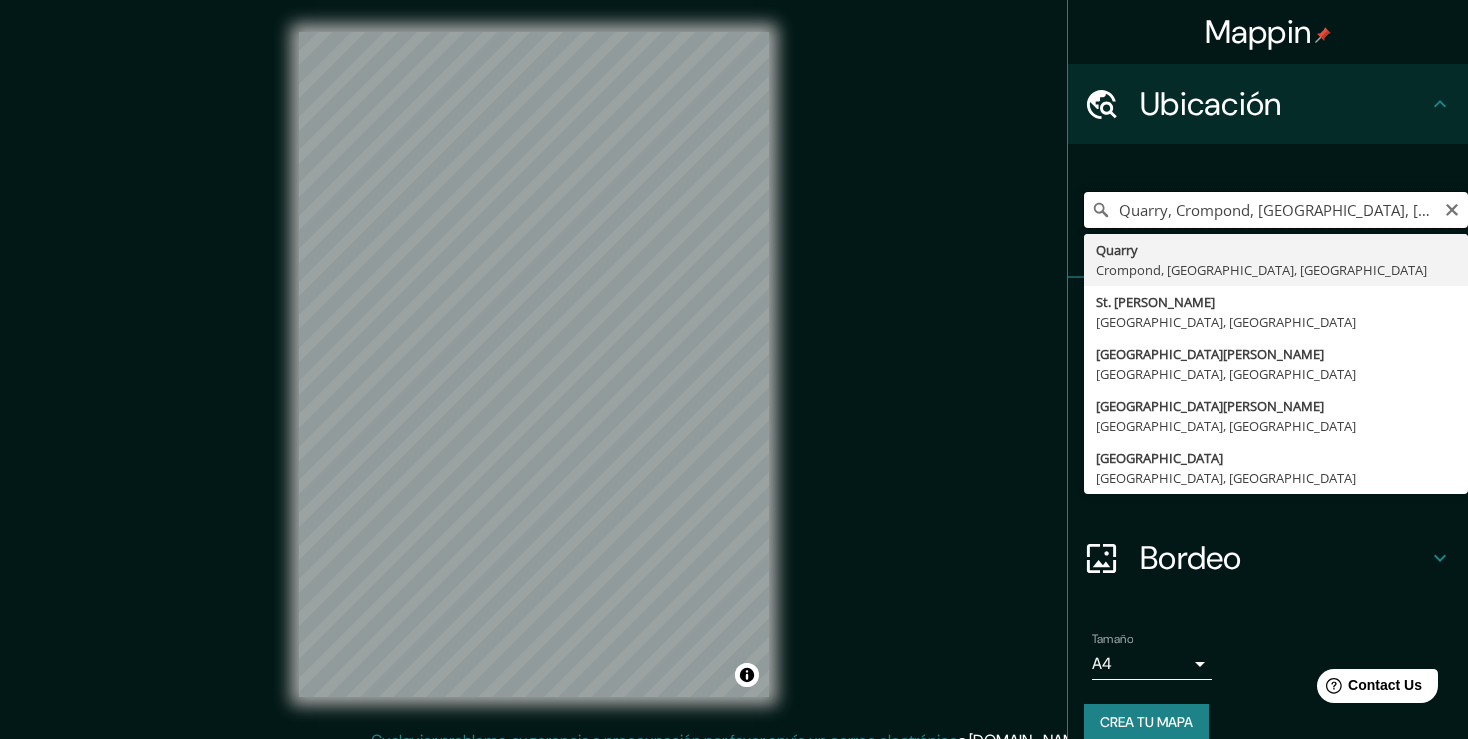 click on "Quarry, Crompond, [GEOGRAPHIC_DATA], [GEOGRAPHIC_DATA]" at bounding box center [1276, 210] 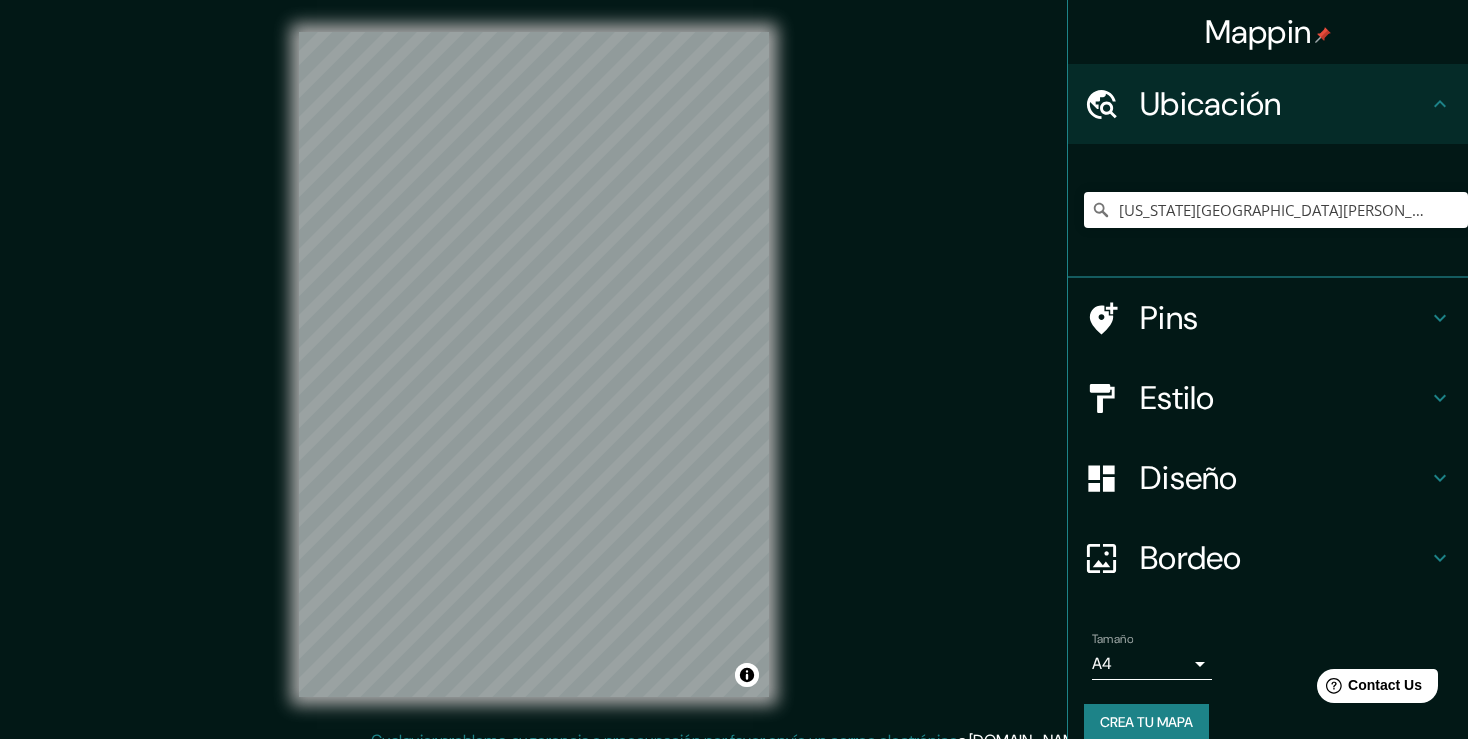 click on "© Mapbox   © OpenStreetMap   Improve this map" at bounding box center (534, 364) 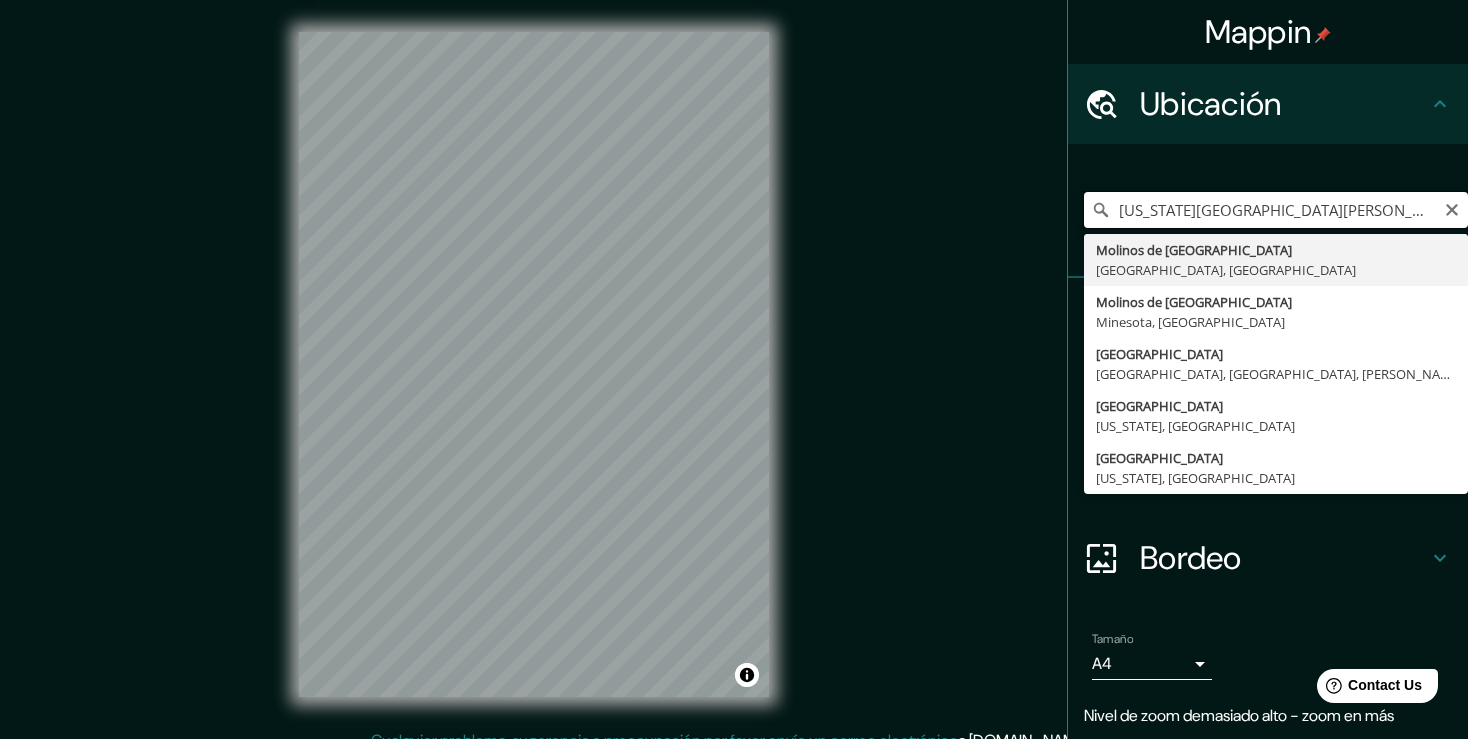 click on "[US_STATE][GEOGRAPHIC_DATA][PERSON_NAME], [GEOGRAPHIC_DATA], [GEOGRAPHIC_DATA]" at bounding box center [1276, 210] 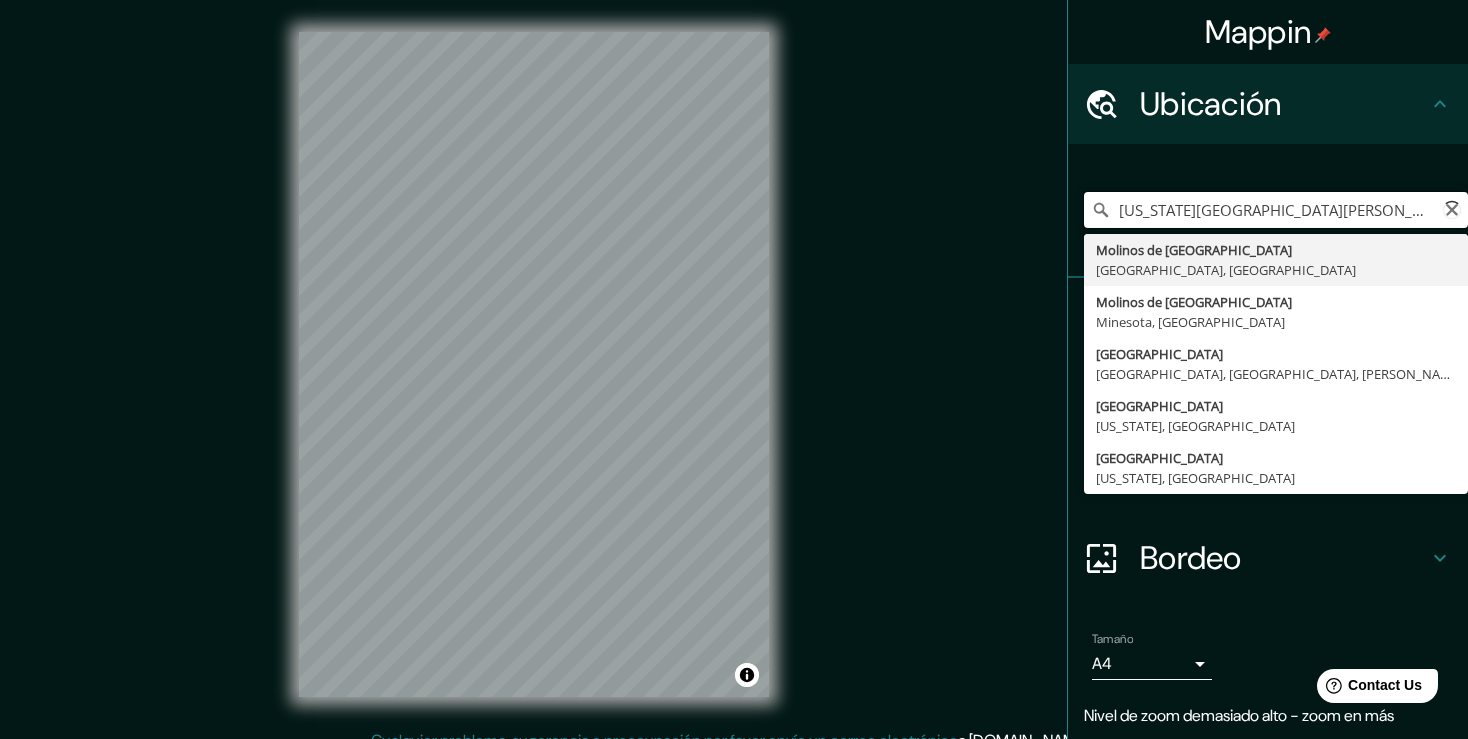 paste on "[STREET_ADDRESS][PERSON_NAME][US_STATE]" 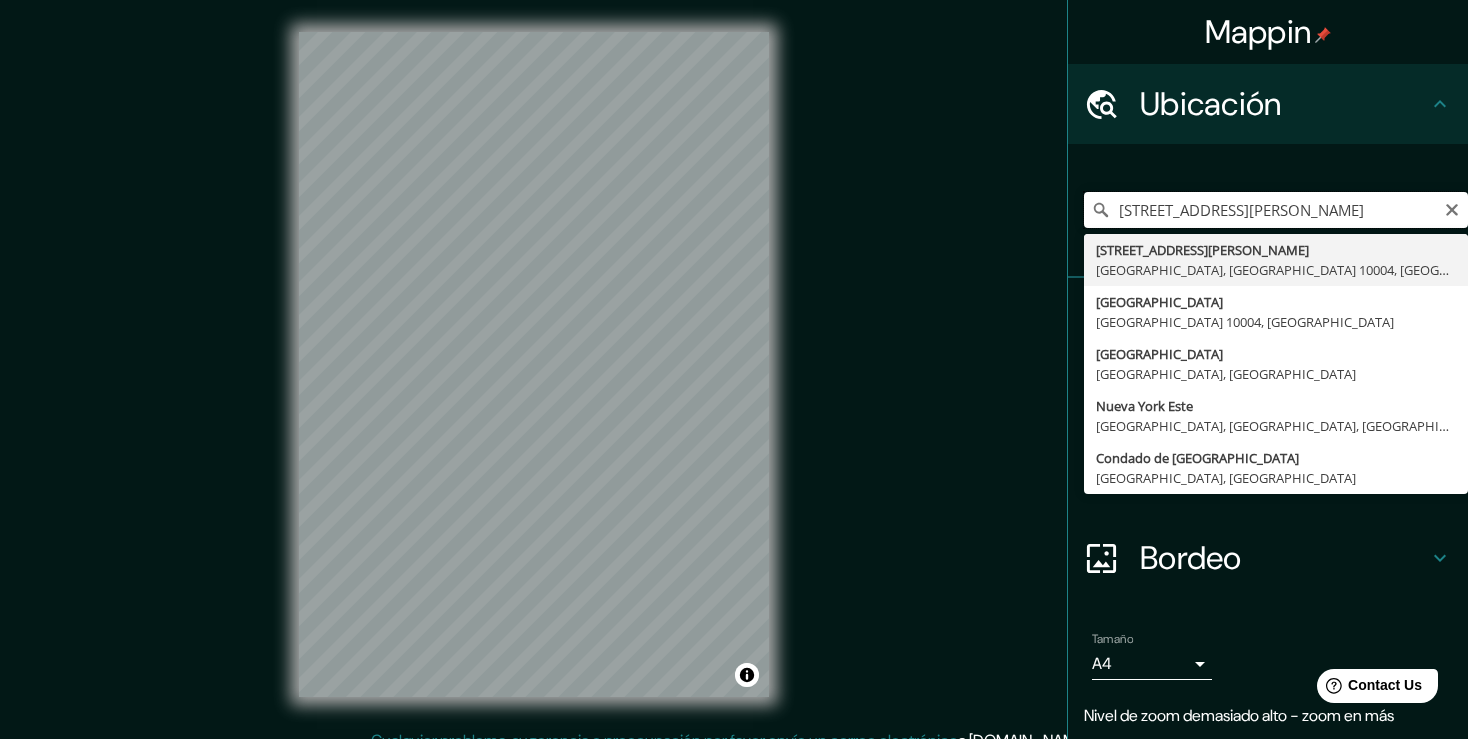 scroll, scrollTop: 0, scrollLeft: 0, axis: both 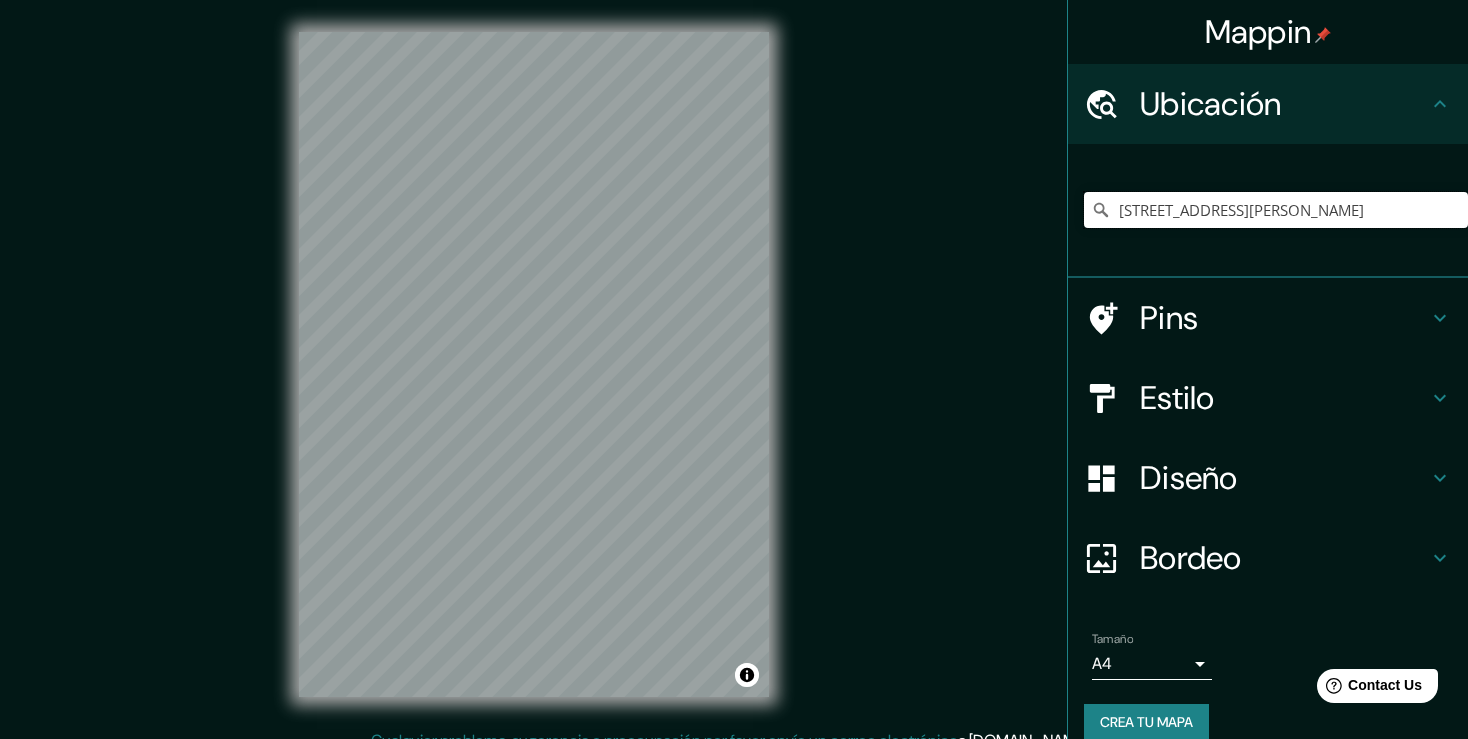 type on "[STREET_ADDRESS][PERSON_NAME]" 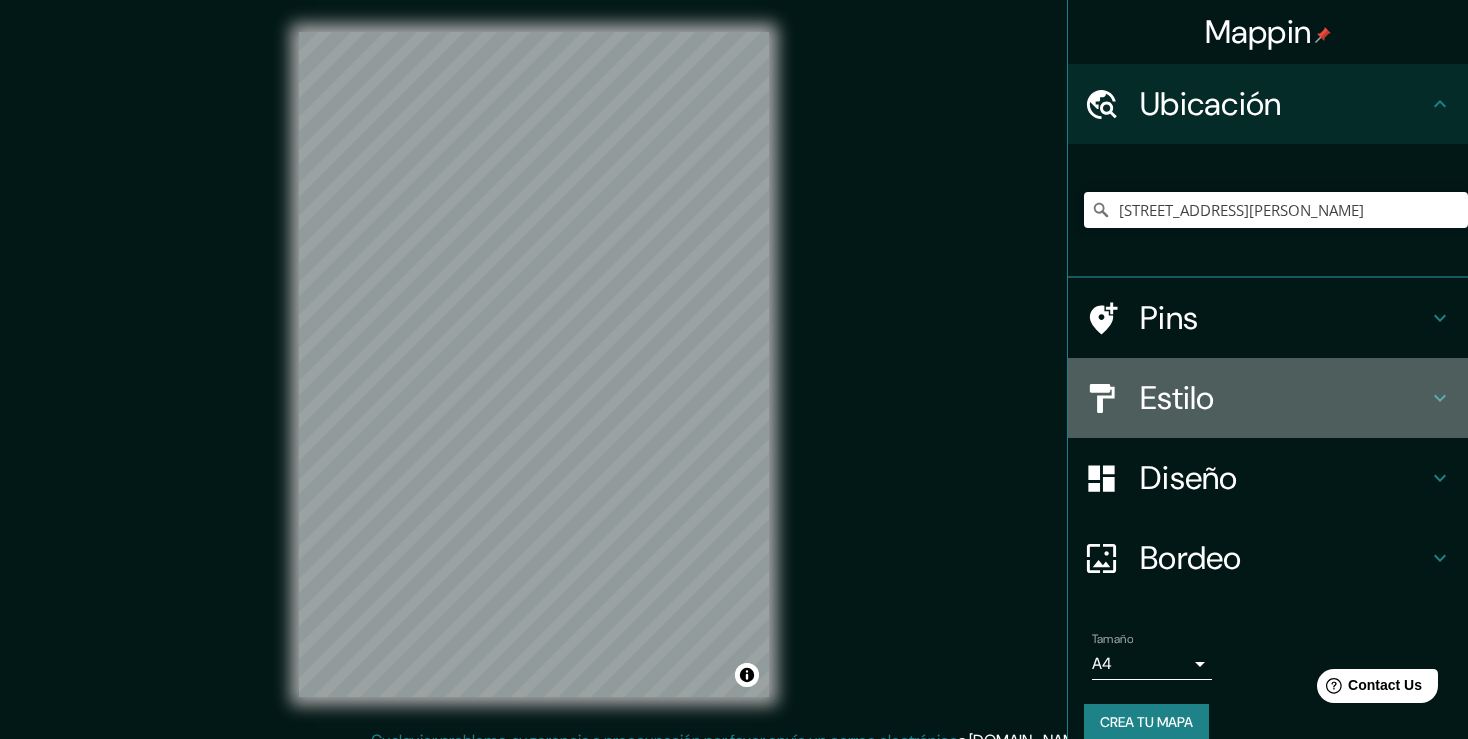 click on "Estilo" at bounding box center [1284, 398] 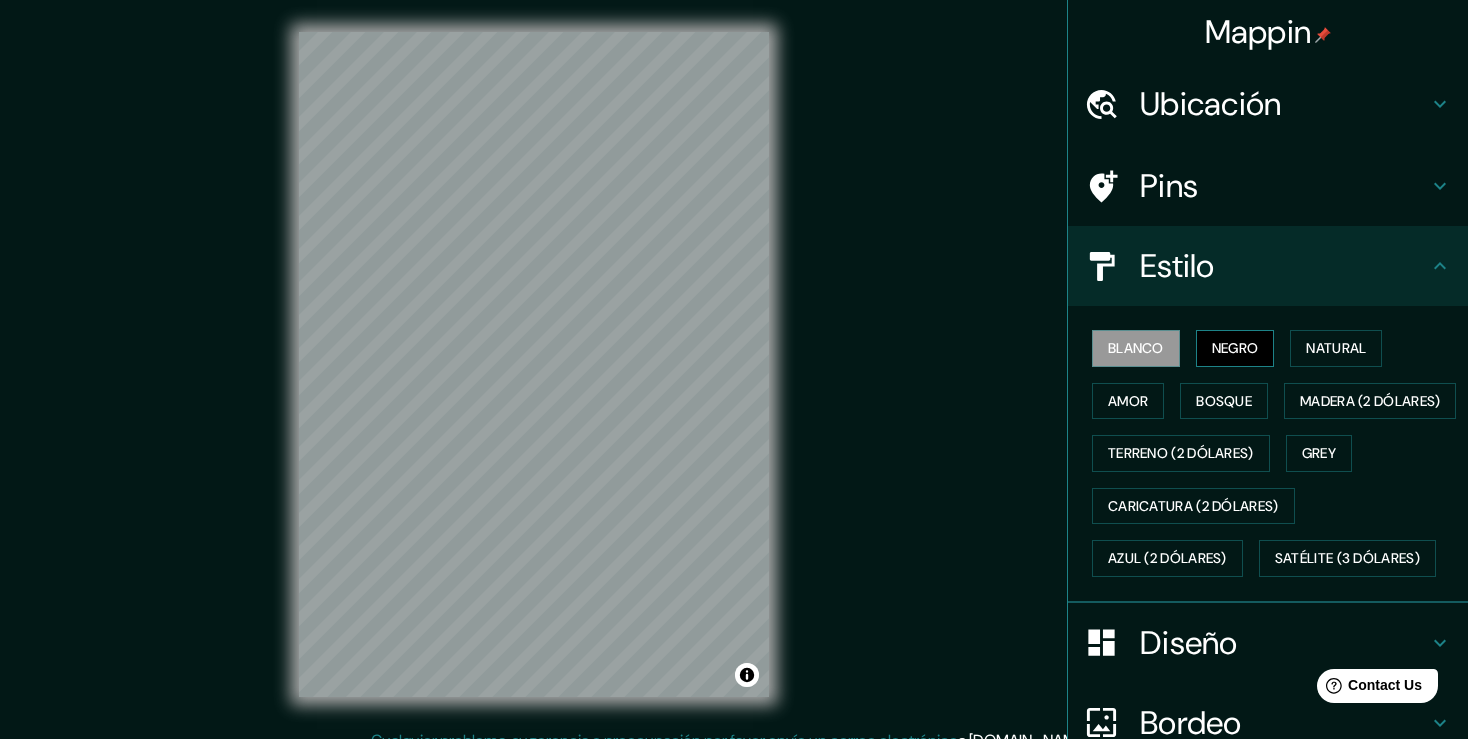 click on "Negro" at bounding box center (1235, 348) 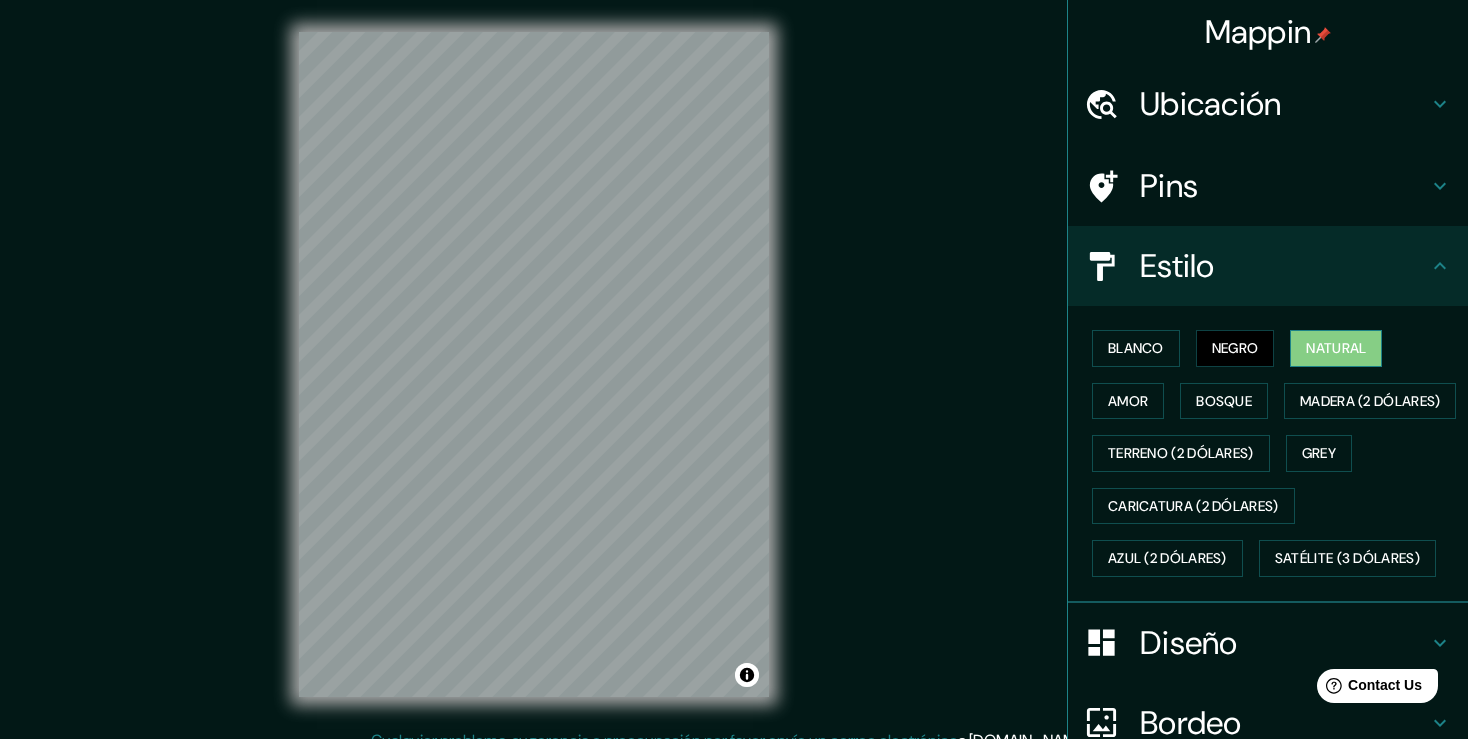 click on "Natural" at bounding box center [1336, 348] 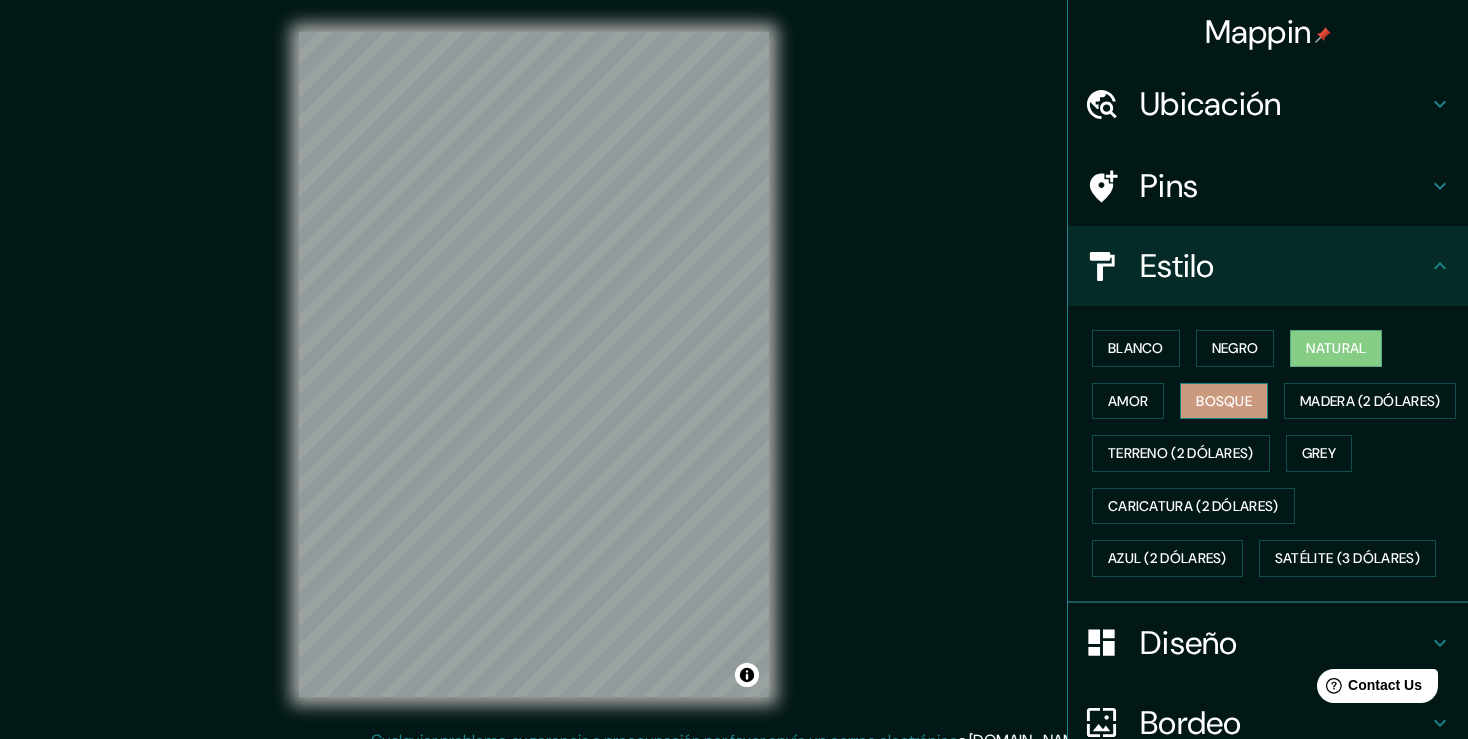 click on "Bosque" at bounding box center (1224, 401) 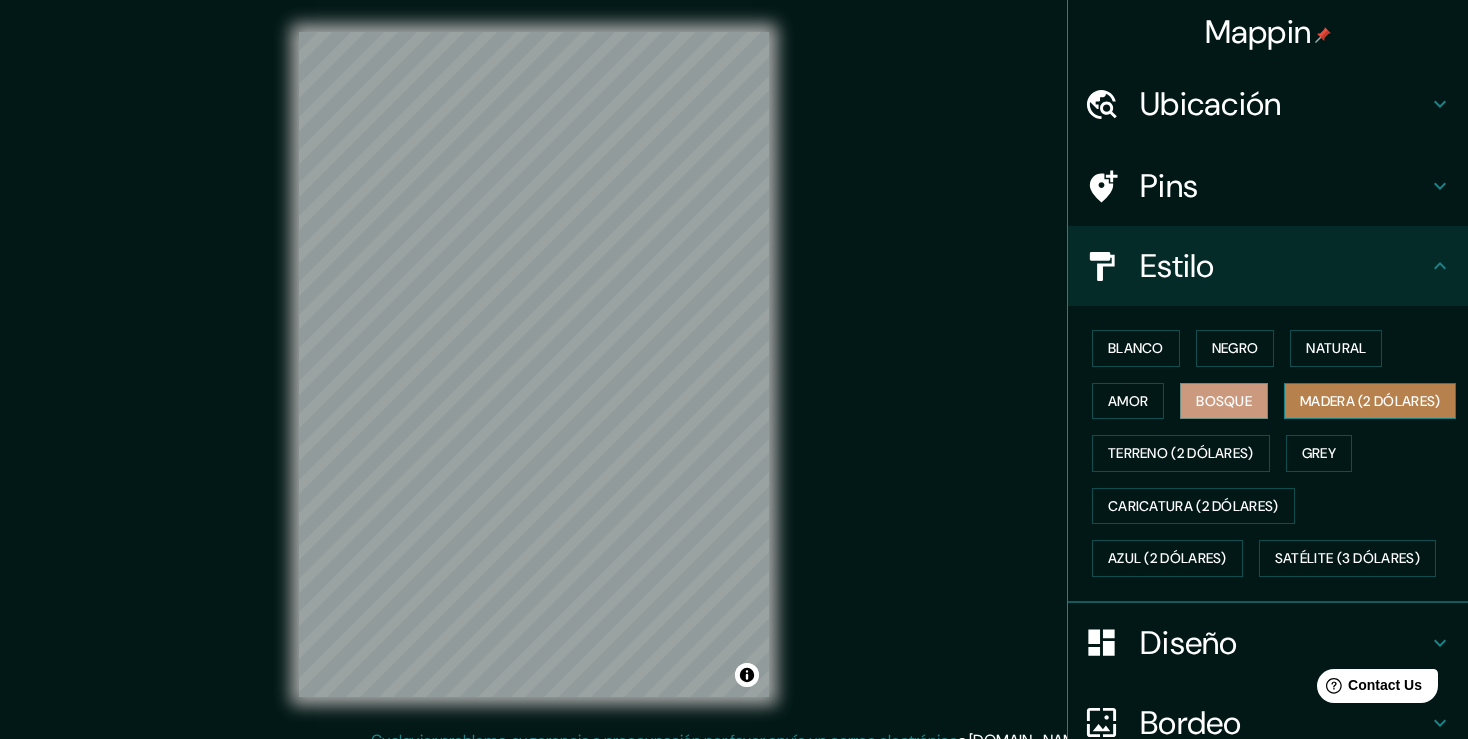 click on "Madera (2 dólares)" at bounding box center [1370, 401] 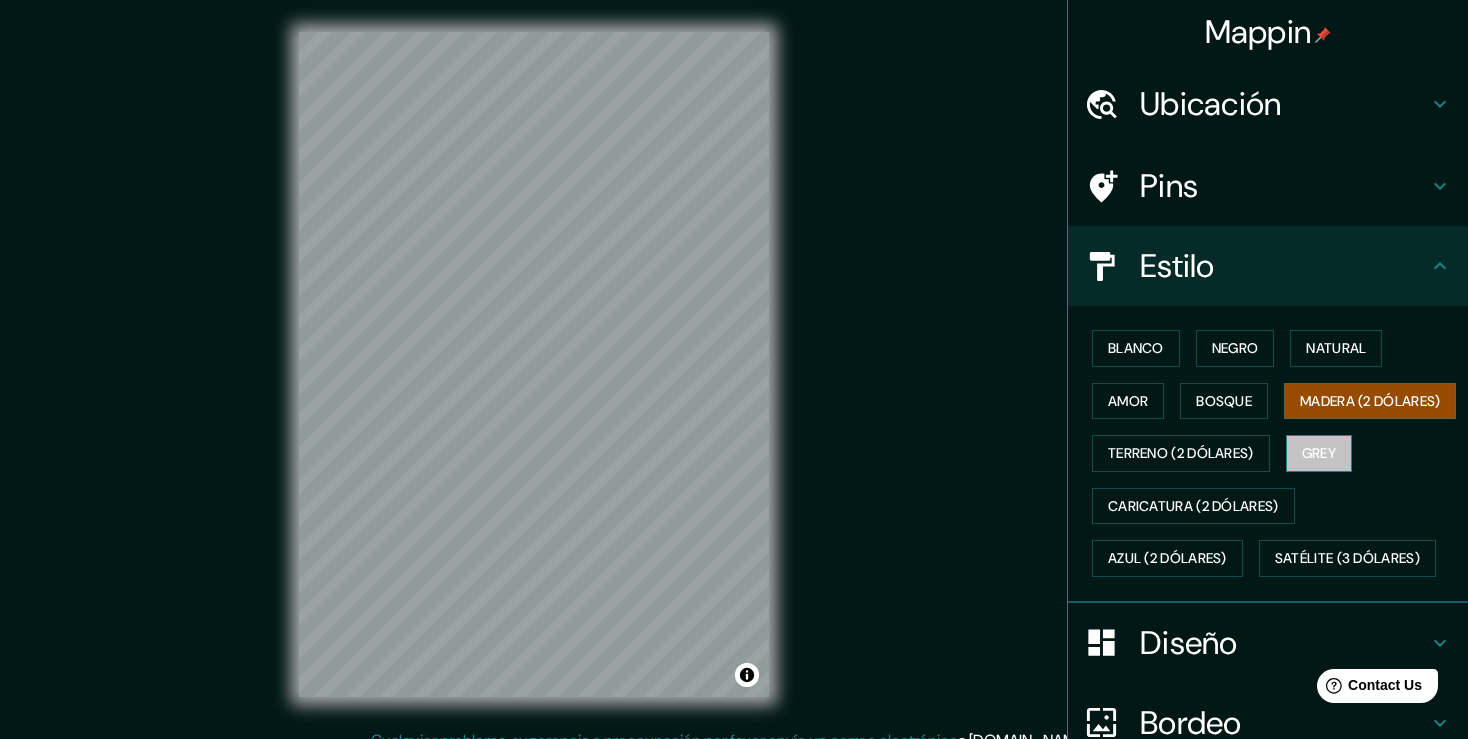 click on "Grey" at bounding box center [1319, 453] 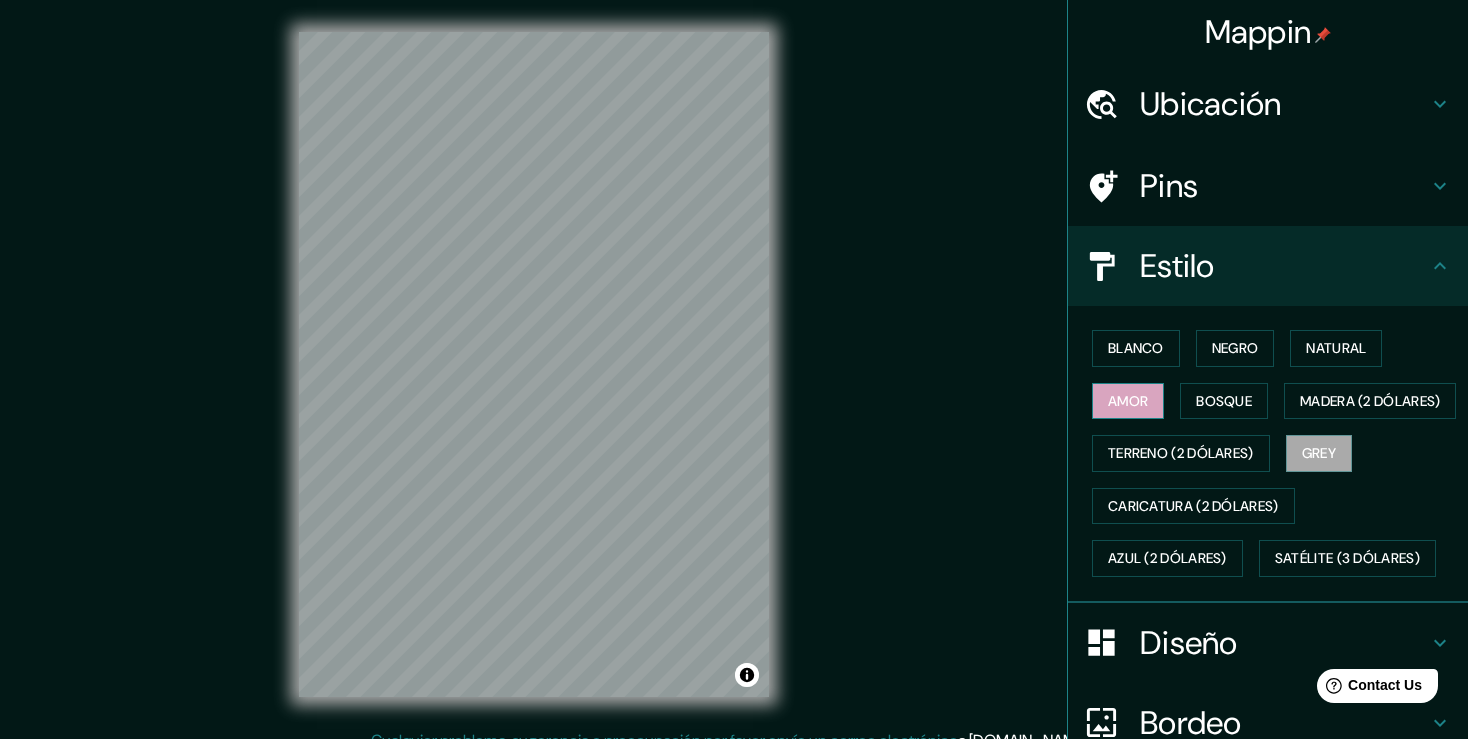 click on "Amor" at bounding box center [1128, 401] 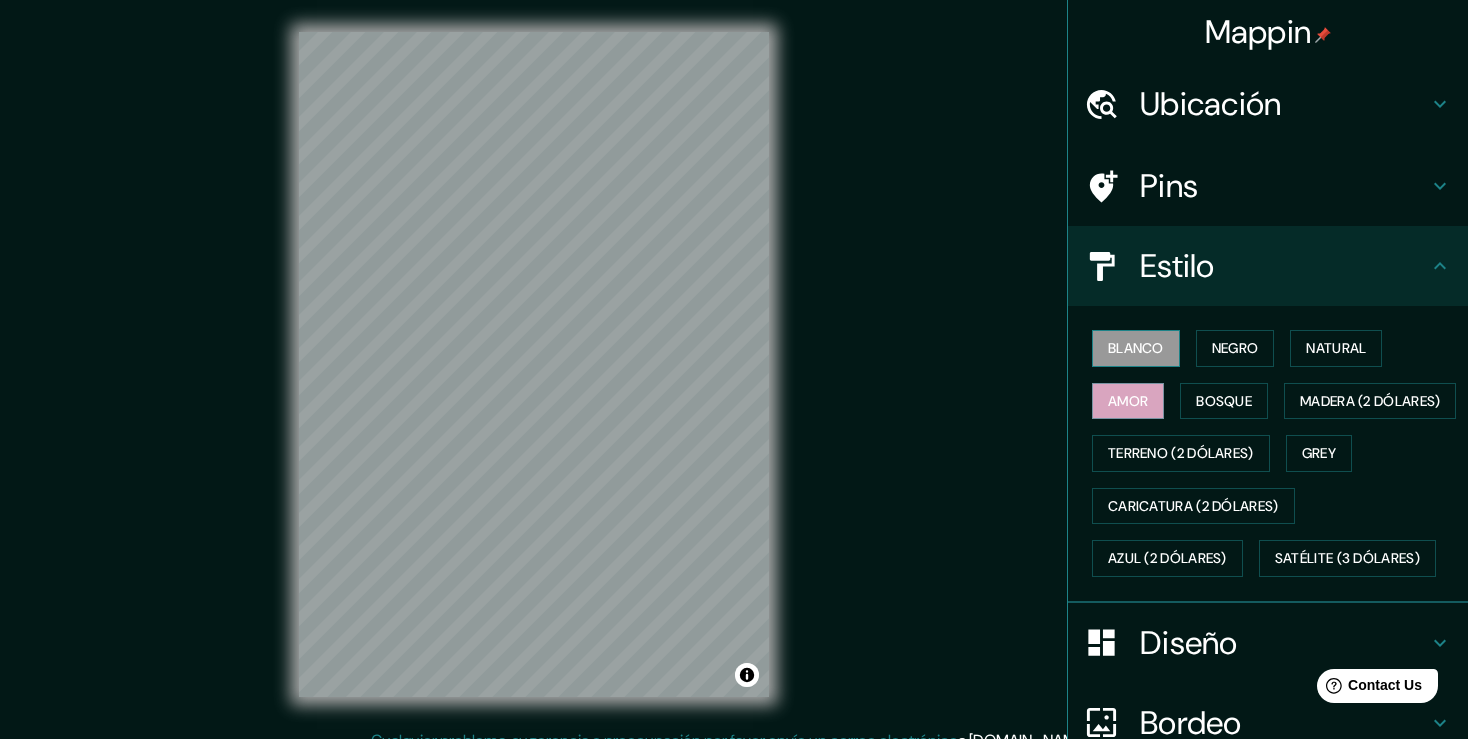 click on "Blanco" at bounding box center [1136, 348] 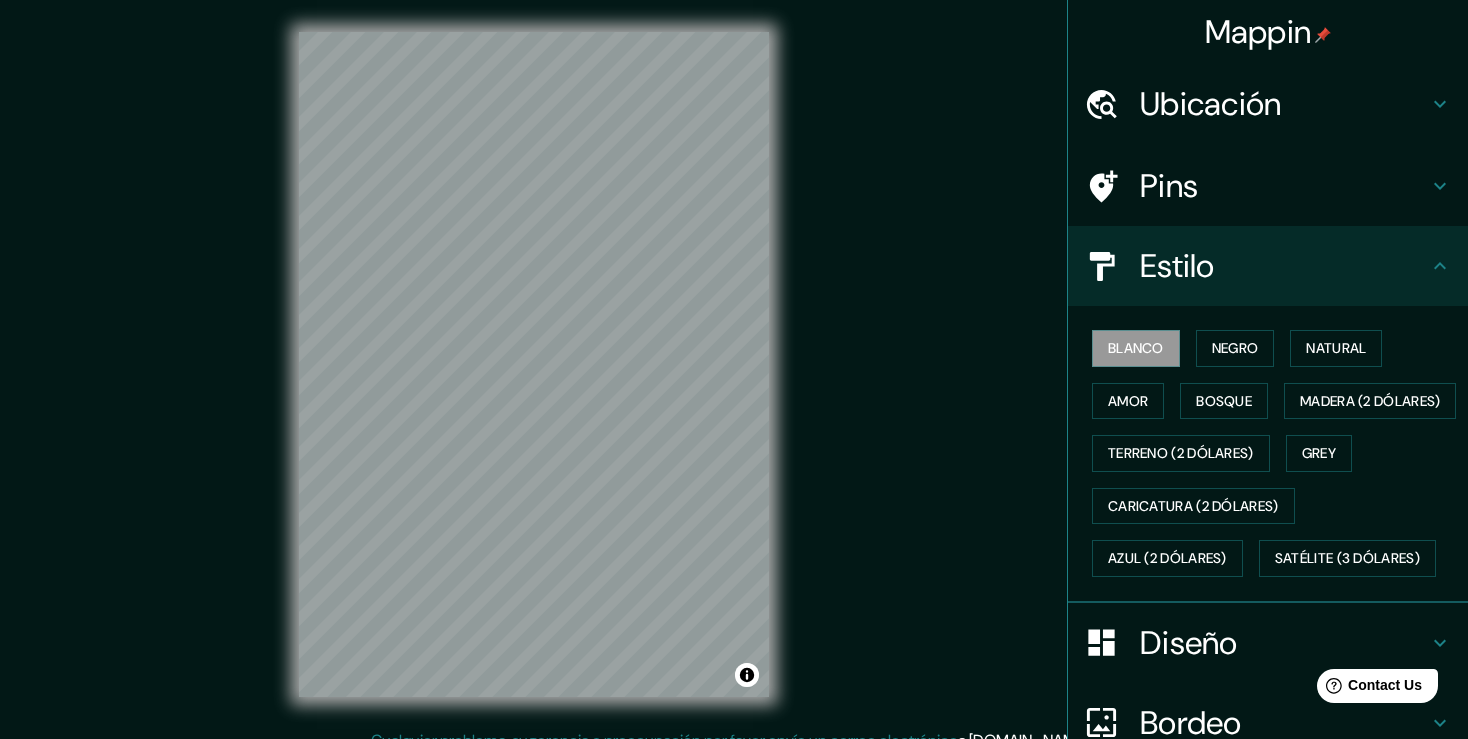 click 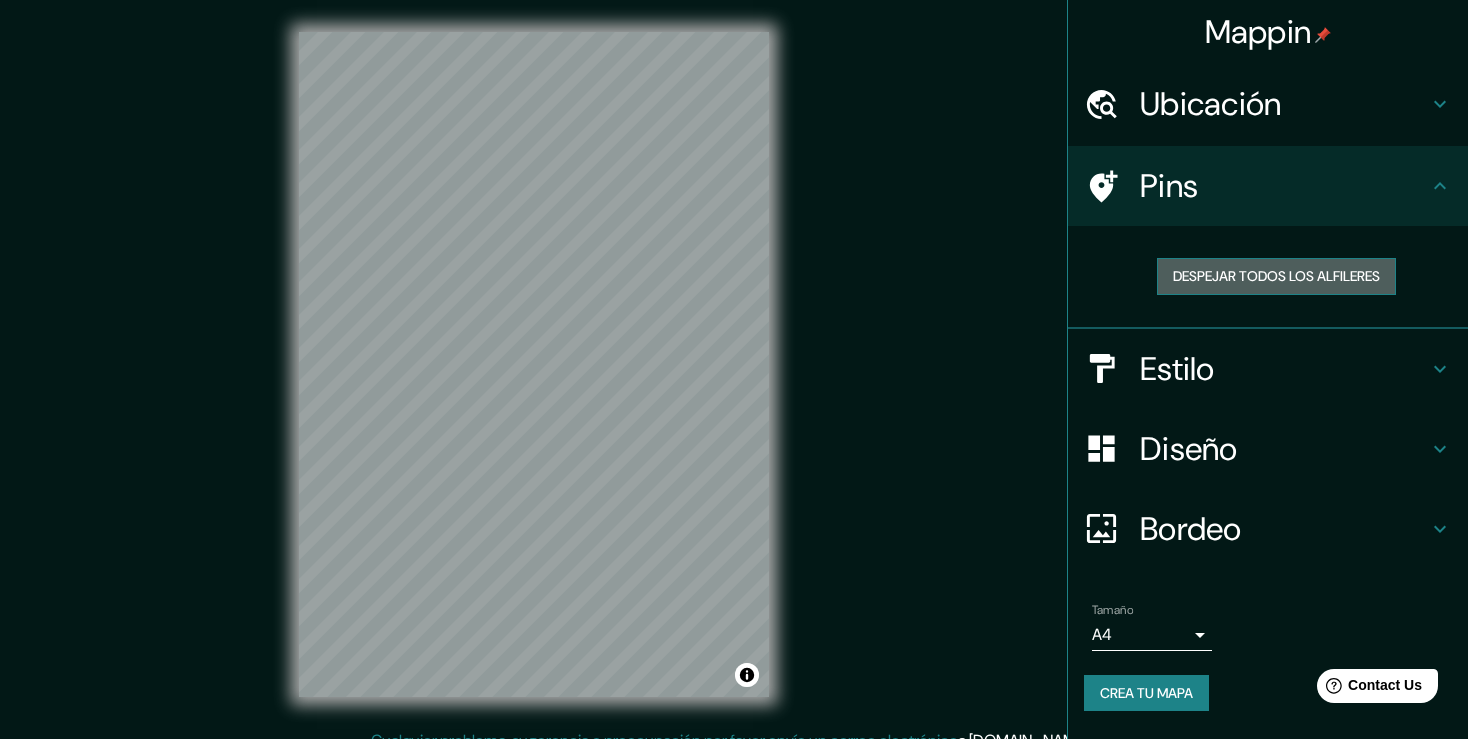 click on "Despejar todos los alfileres" at bounding box center (1276, 276) 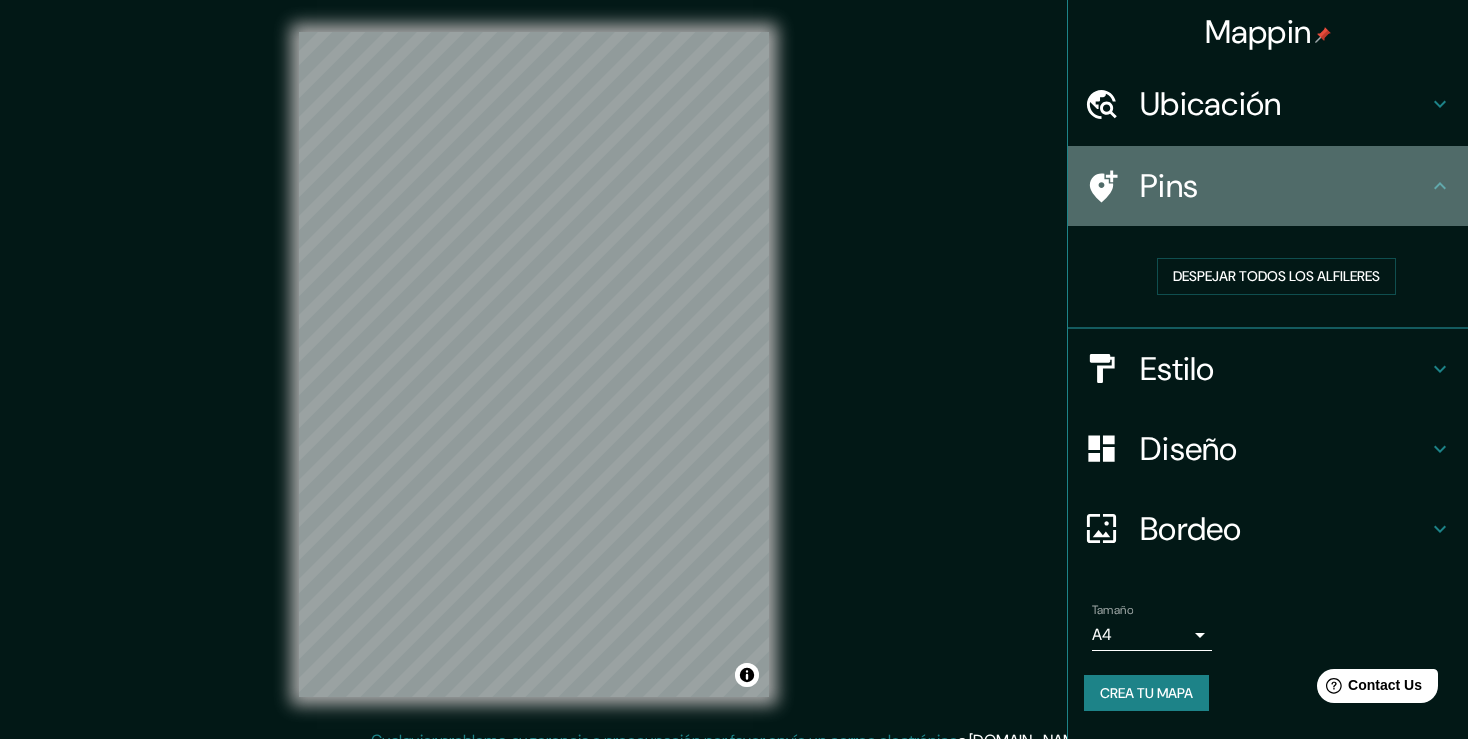 click 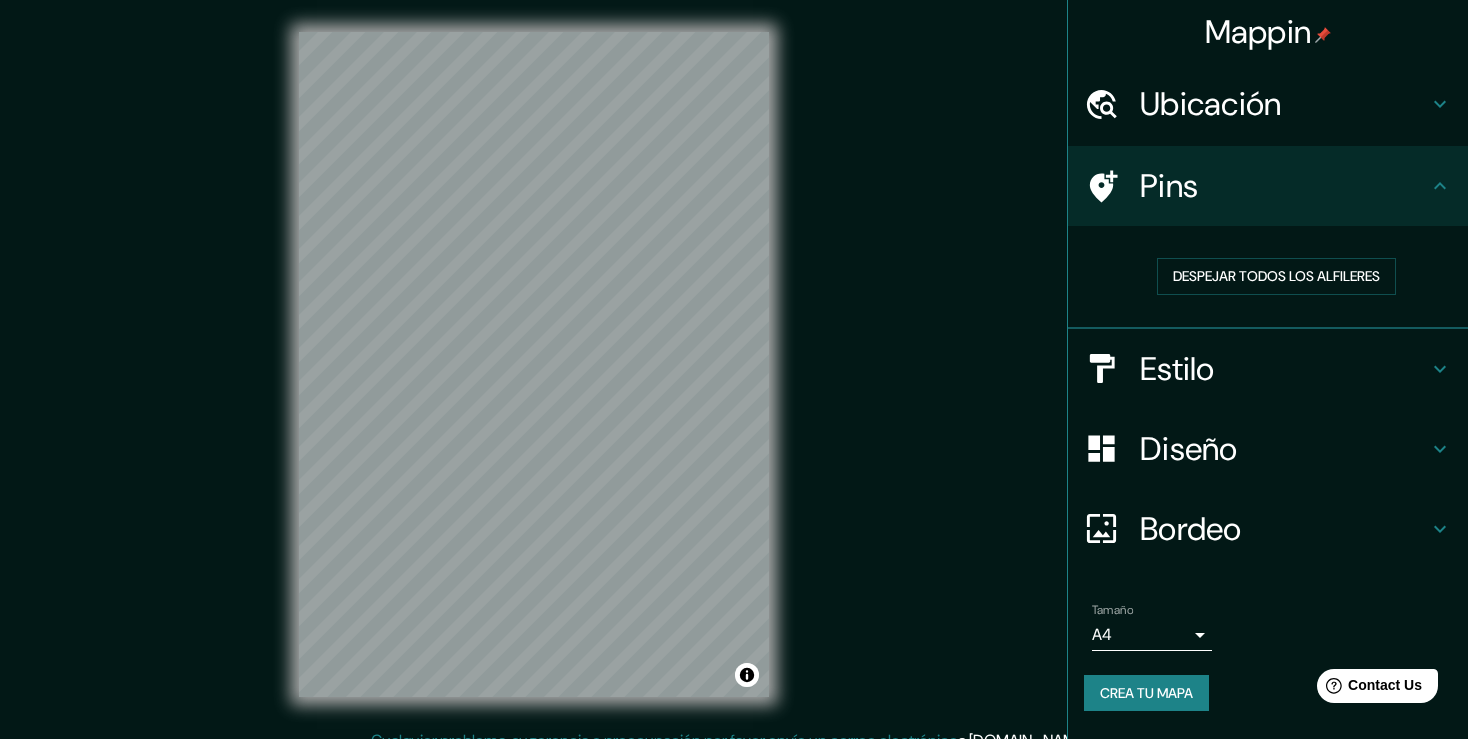 click 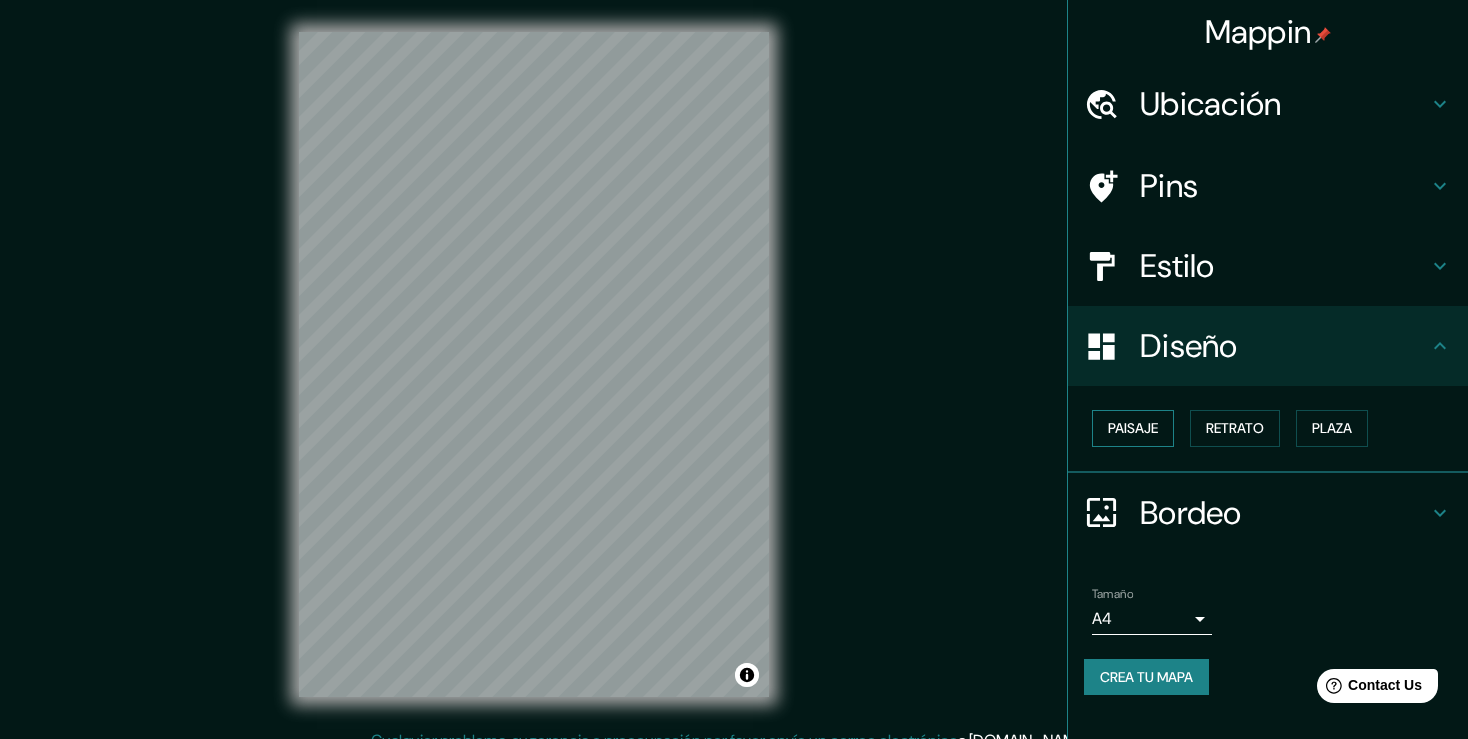 click on "Paisaje" at bounding box center (1133, 428) 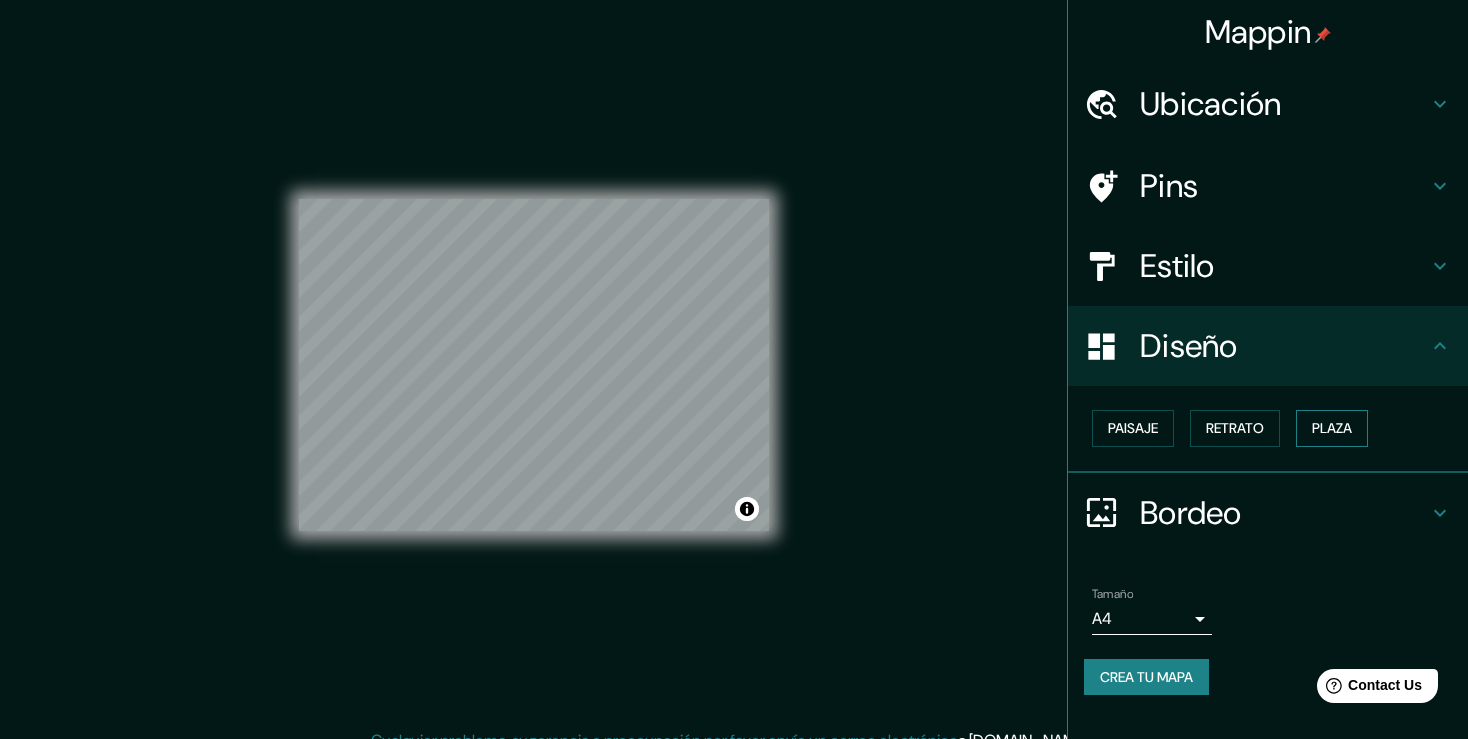 click on "Plaza" at bounding box center (1332, 428) 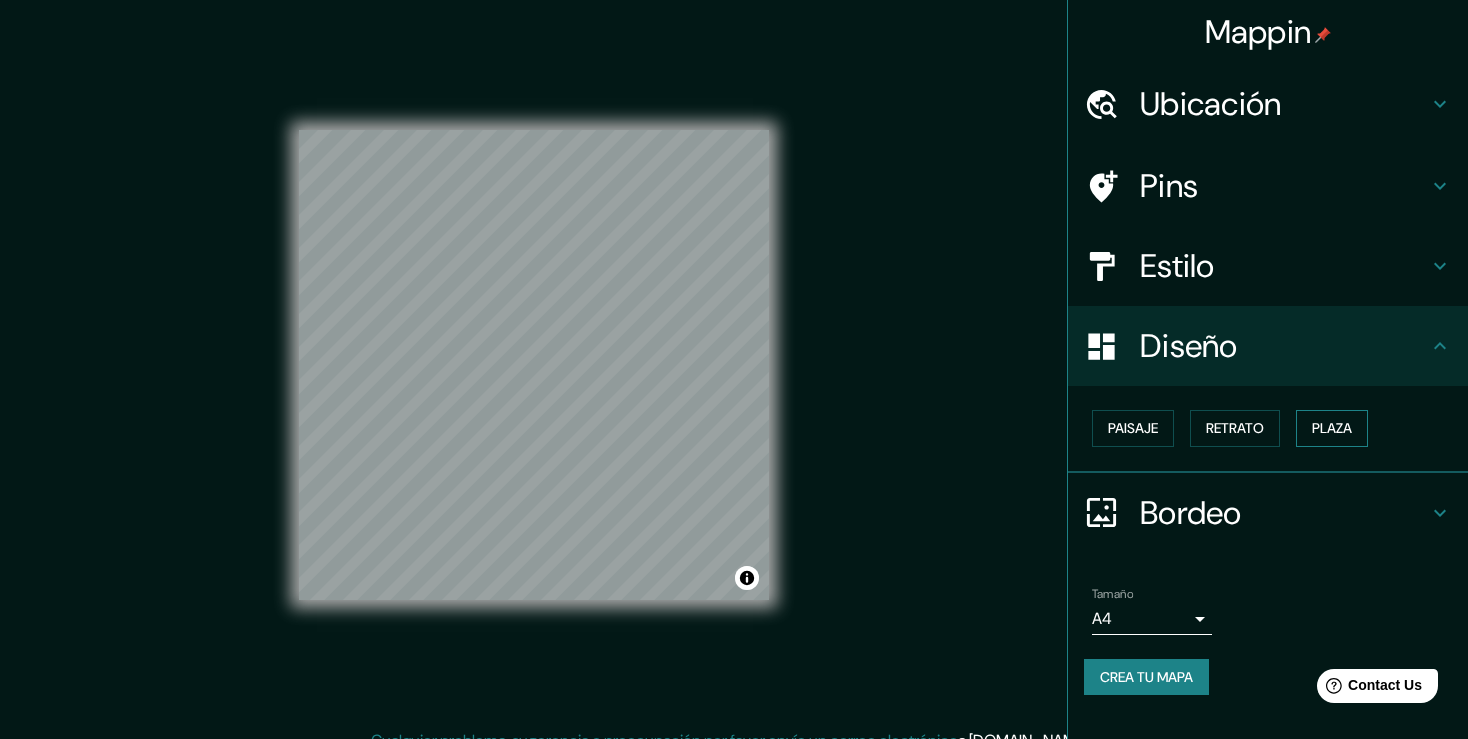click on "Plaza" at bounding box center (1332, 428) 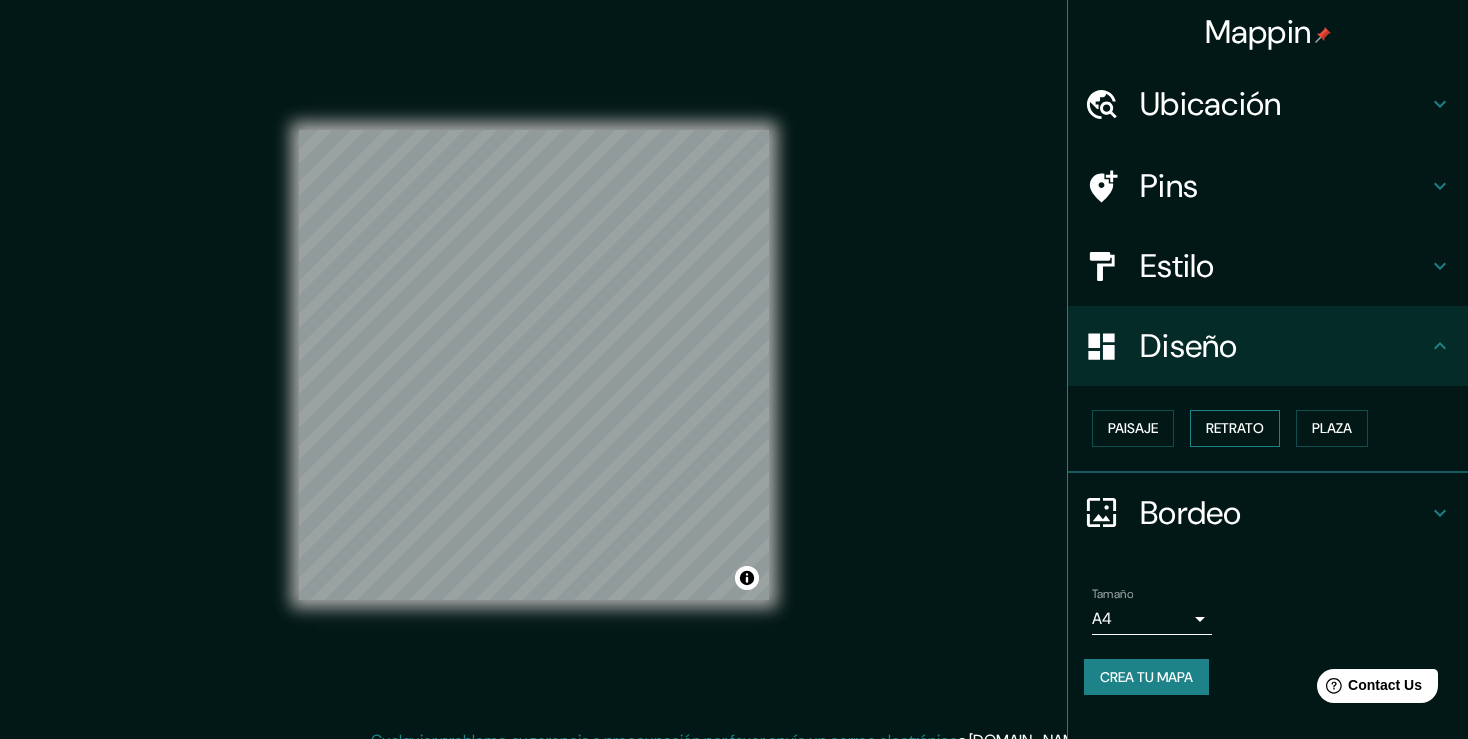 click on "Retrato" at bounding box center (1235, 428) 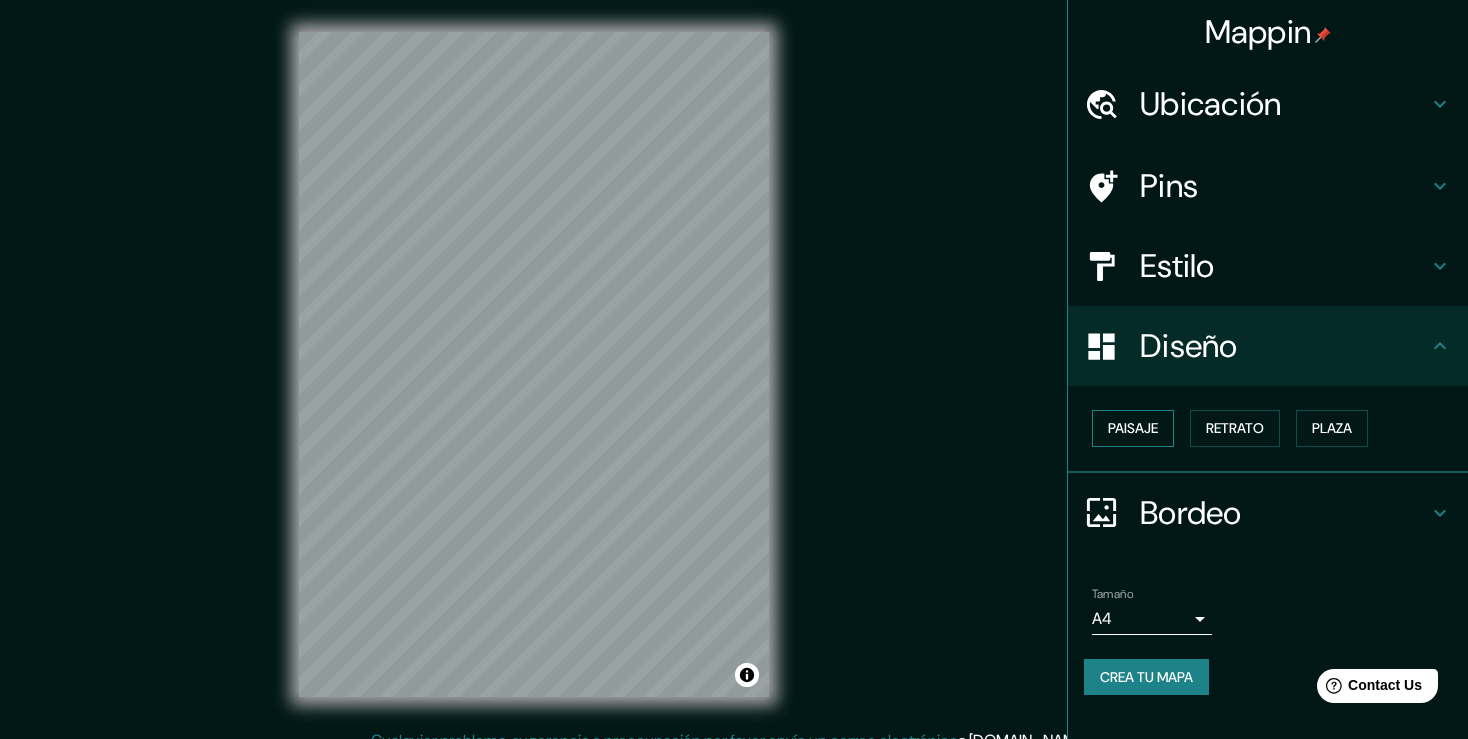 click on "Paisaje" at bounding box center (1133, 428) 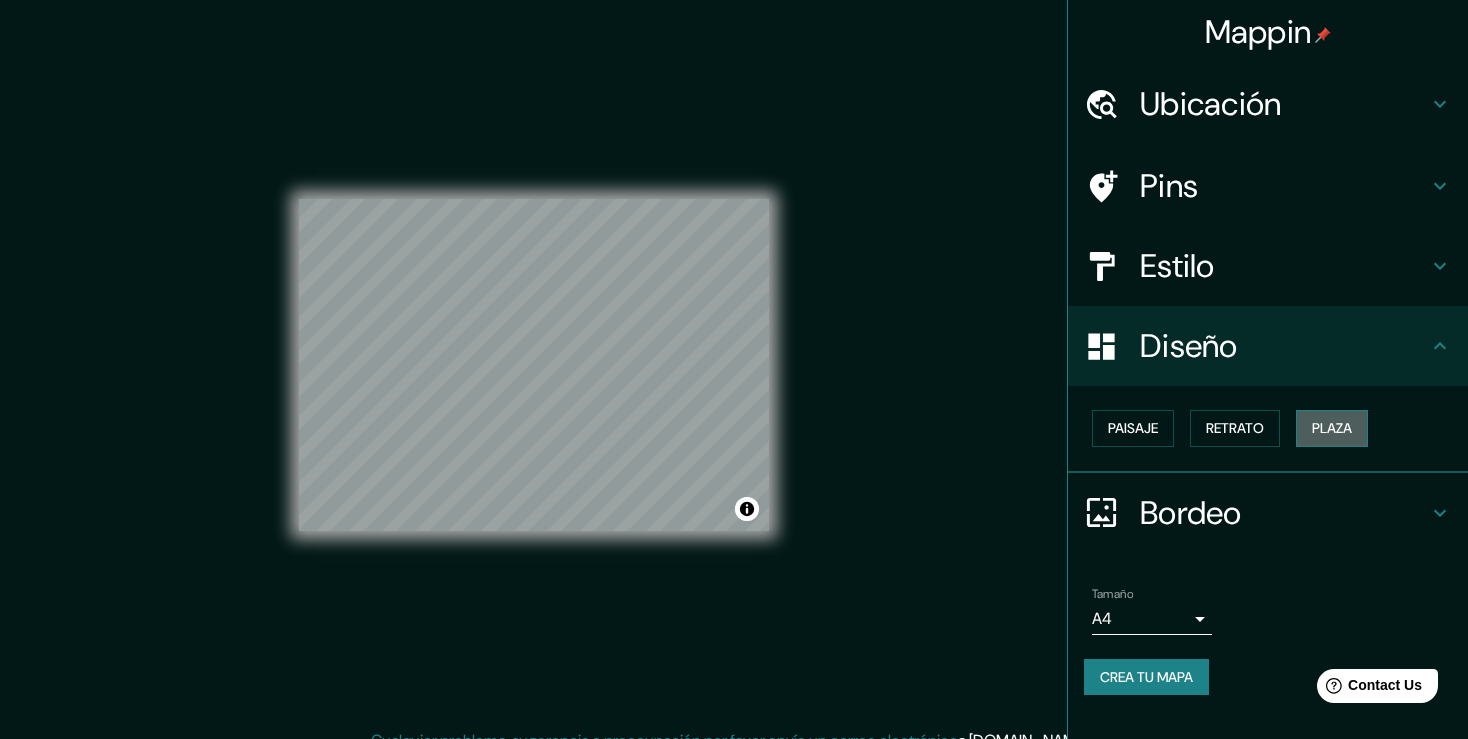 click on "Plaza" at bounding box center [1332, 428] 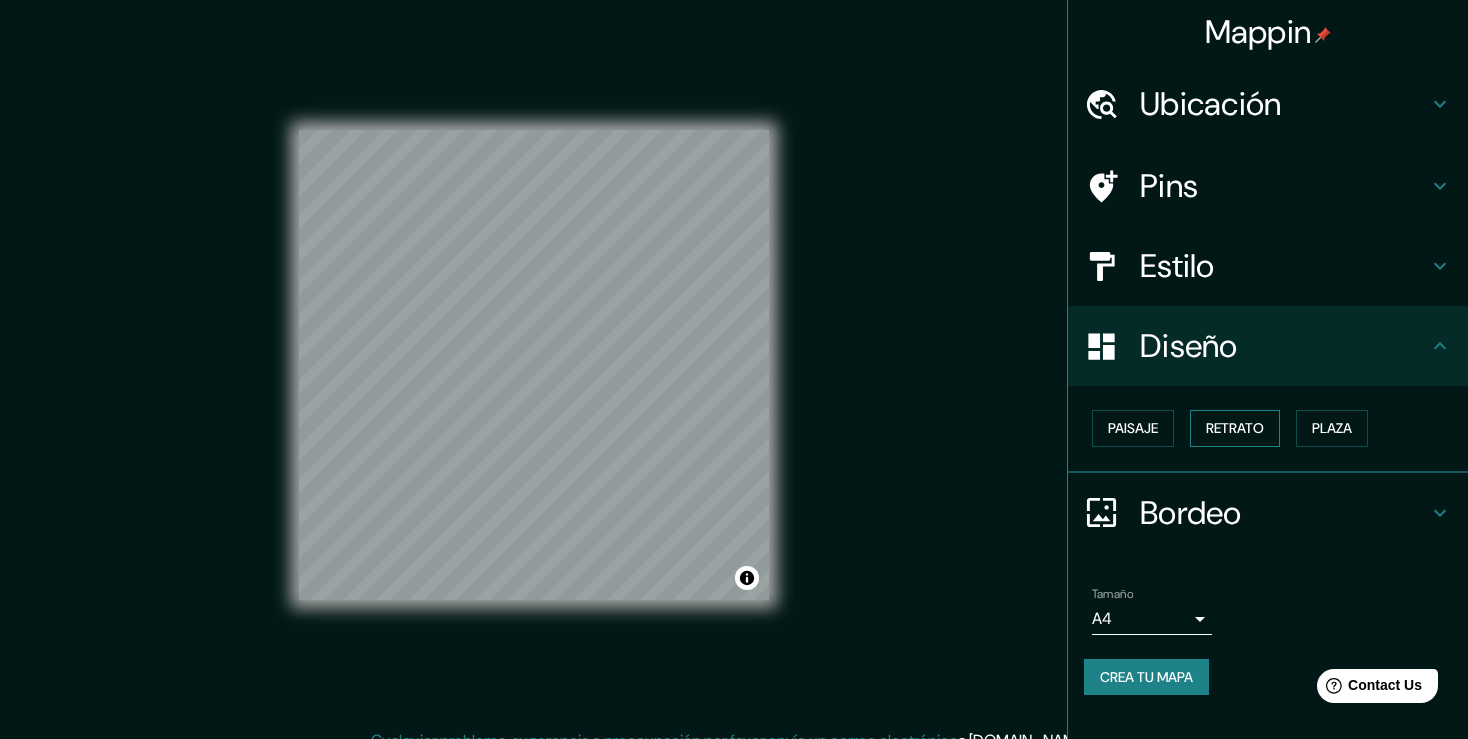 click on "Retrato" at bounding box center [1235, 428] 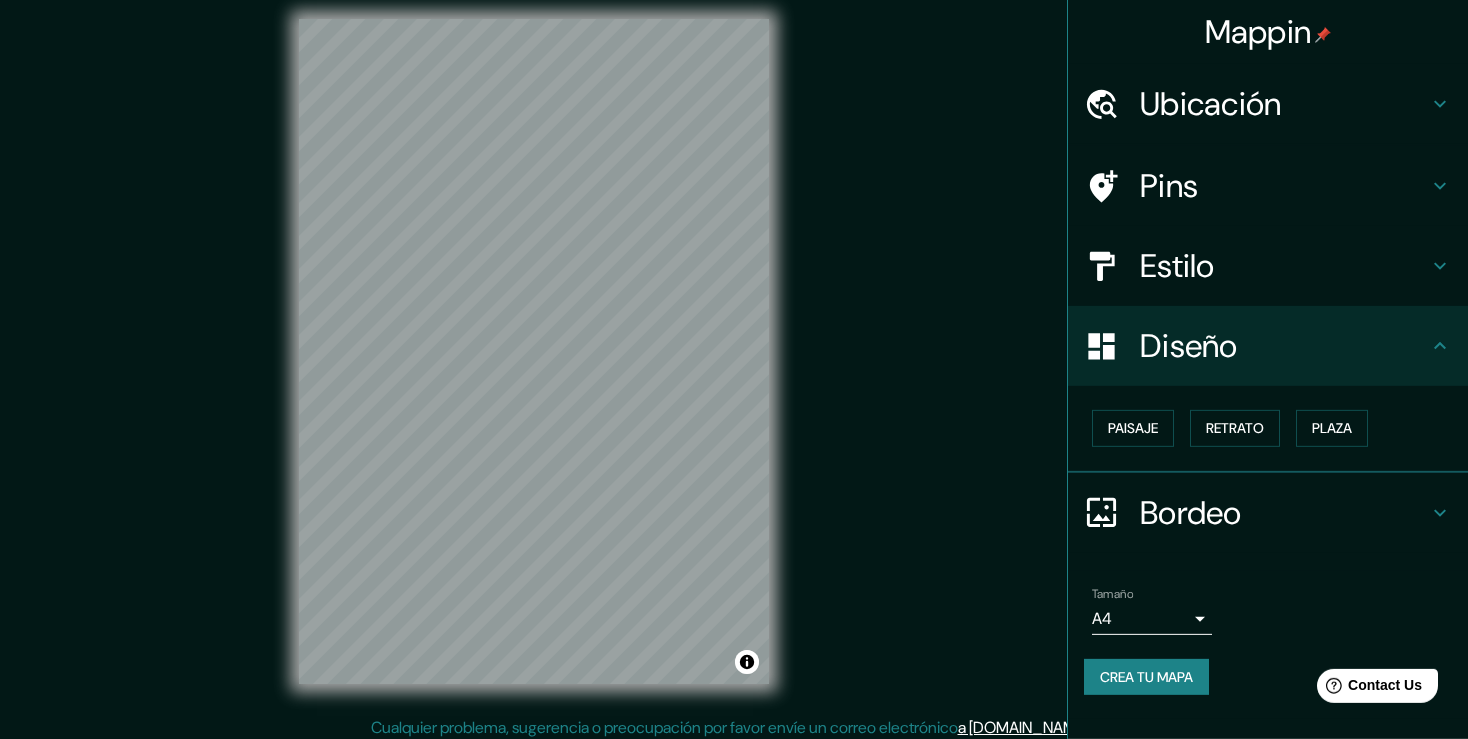 scroll, scrollTop: 22, scrollLeft: 0, axis: vertical 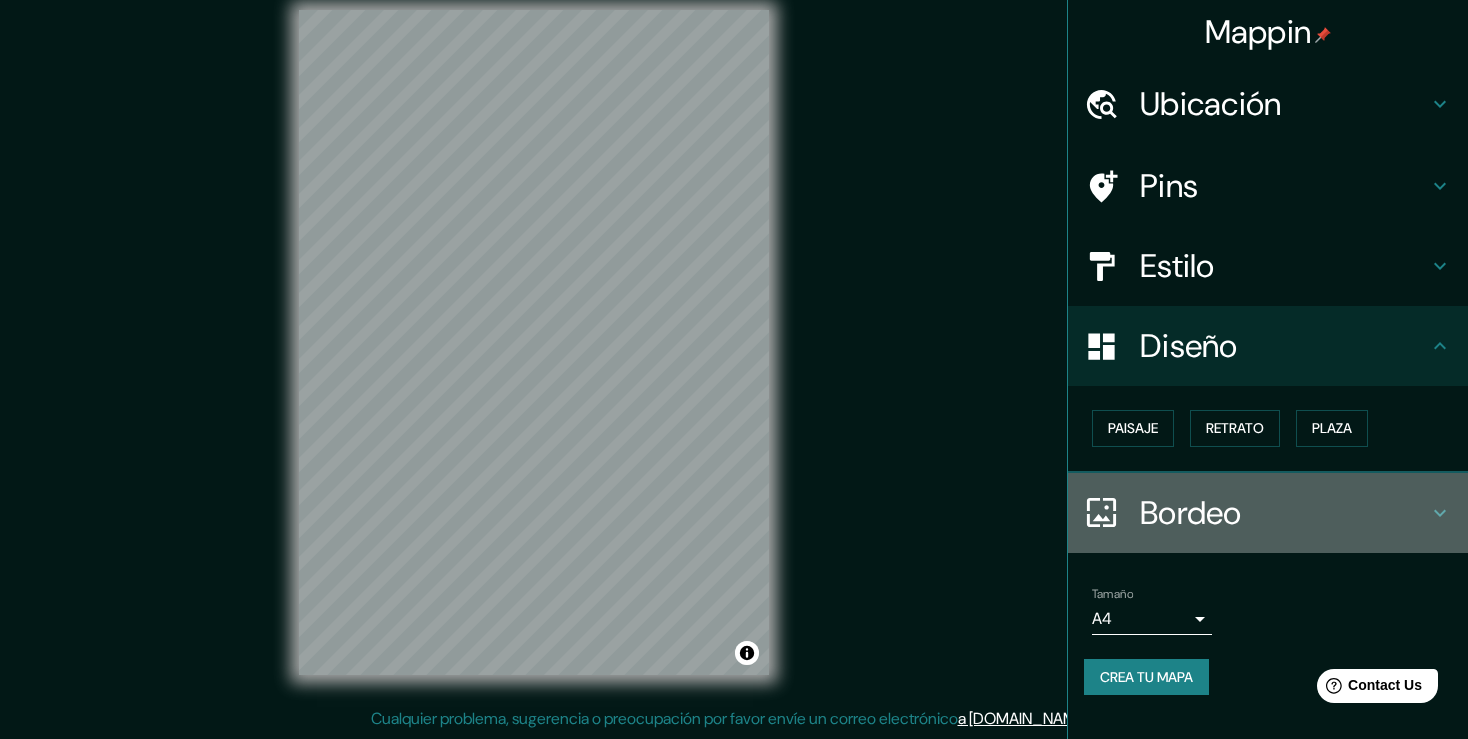 click 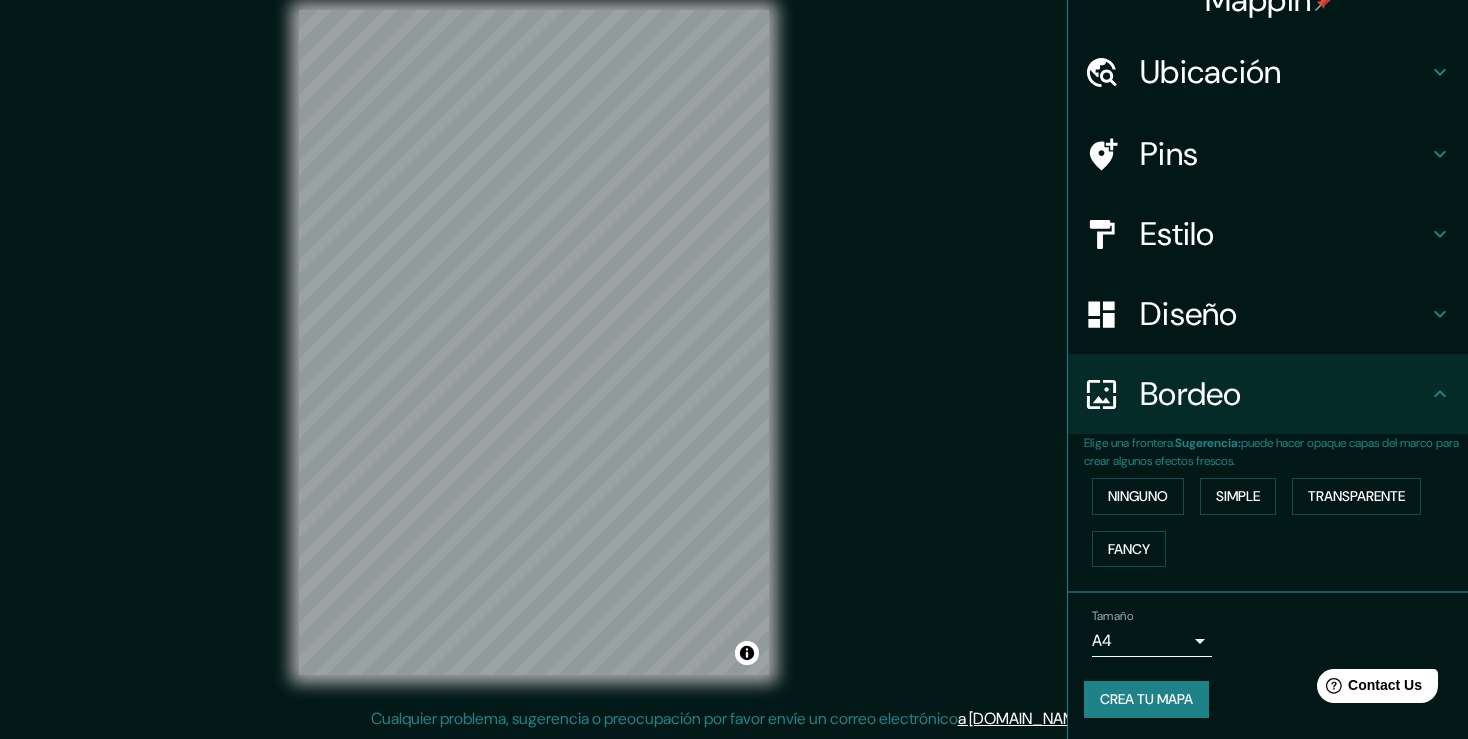 scroll, scrollTop: 50, scrollLeft: 0, axis: vertical 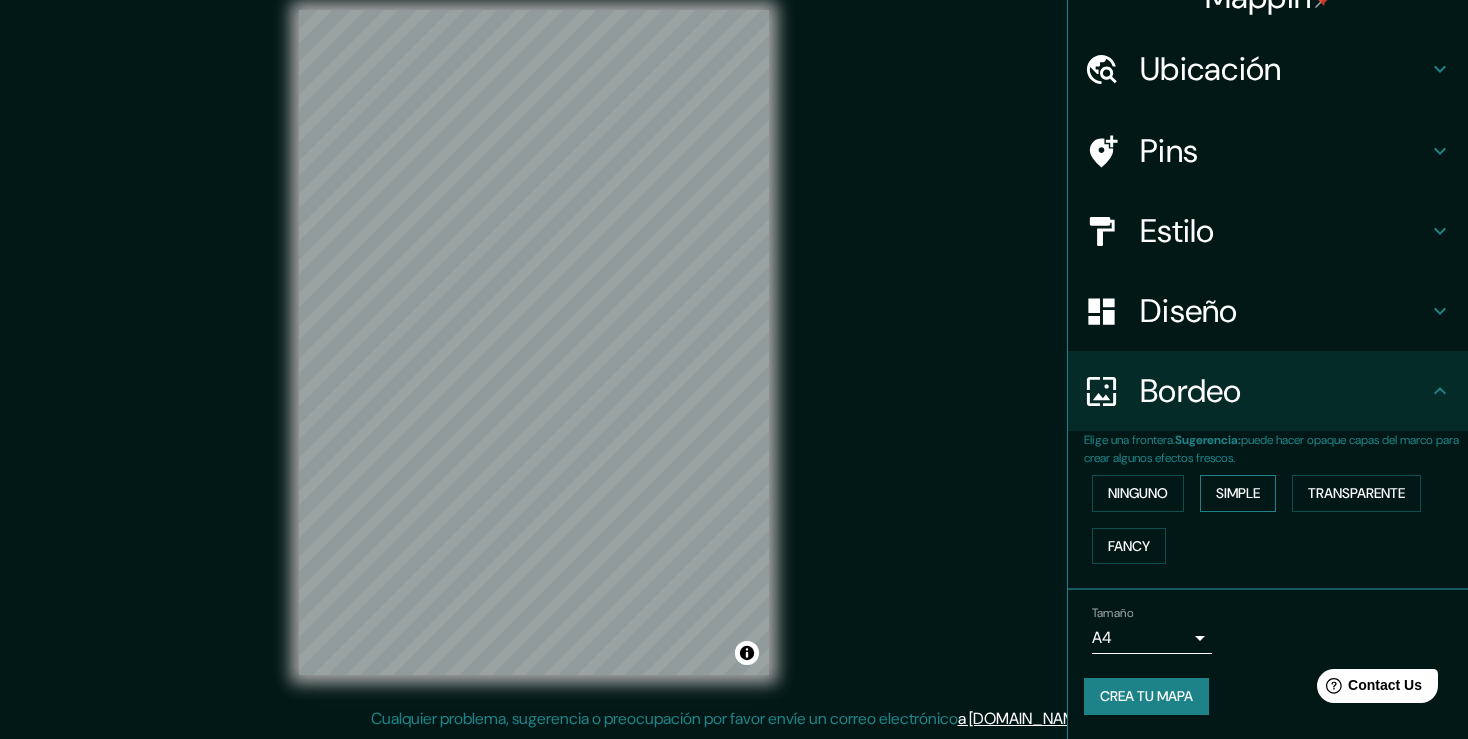 click on "Simple" at bounding box center [1238, 493] 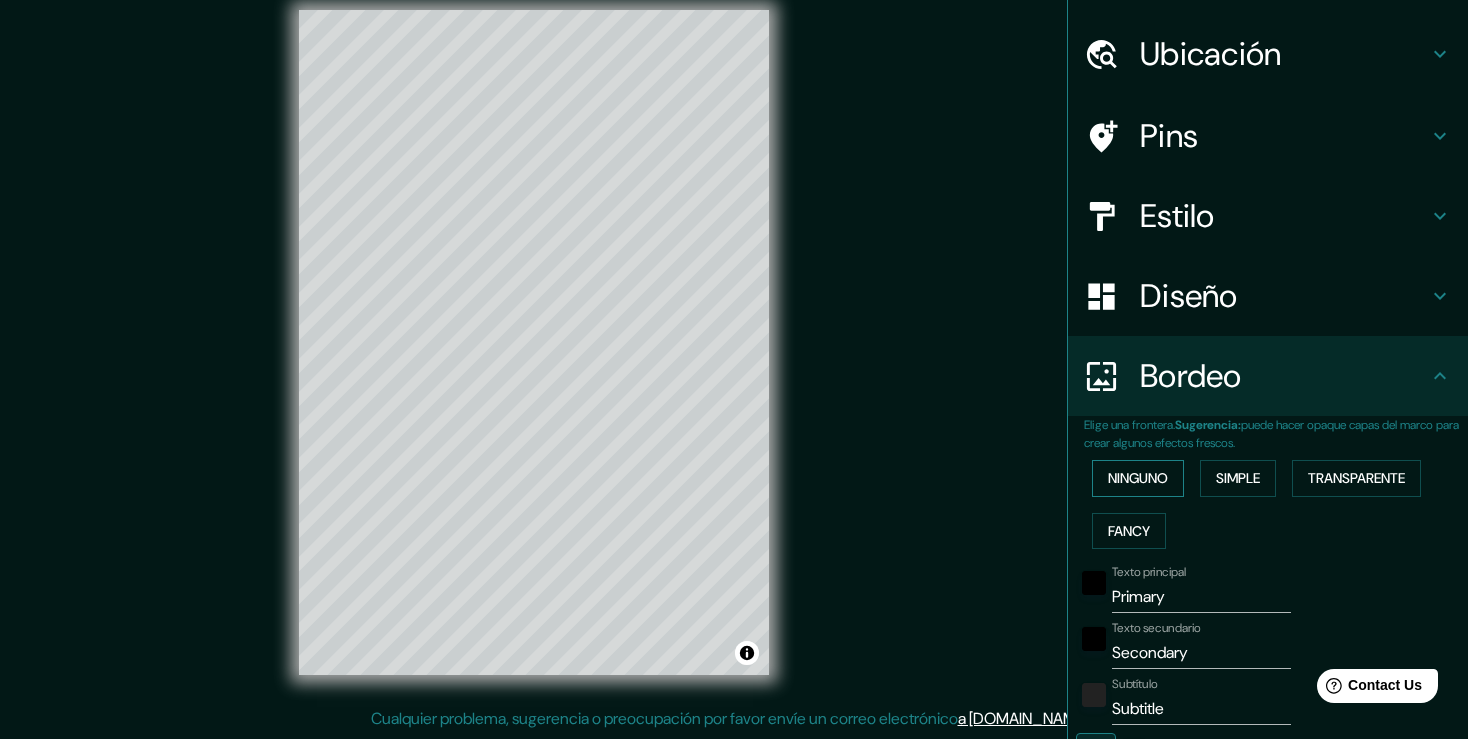 click on "Ninguno" at bounding box center [1138, 478] 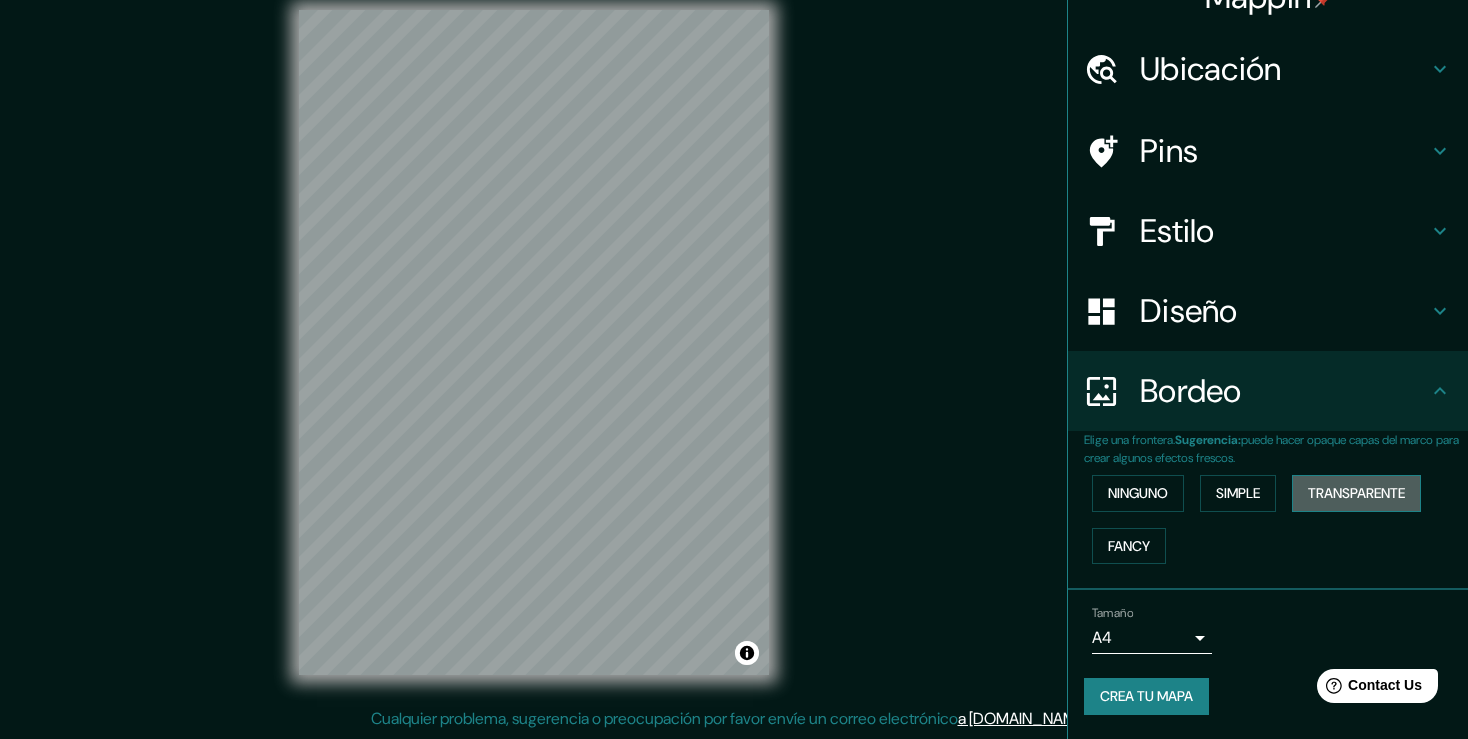 click on "Transparente" at bounding box center (1356, 493) 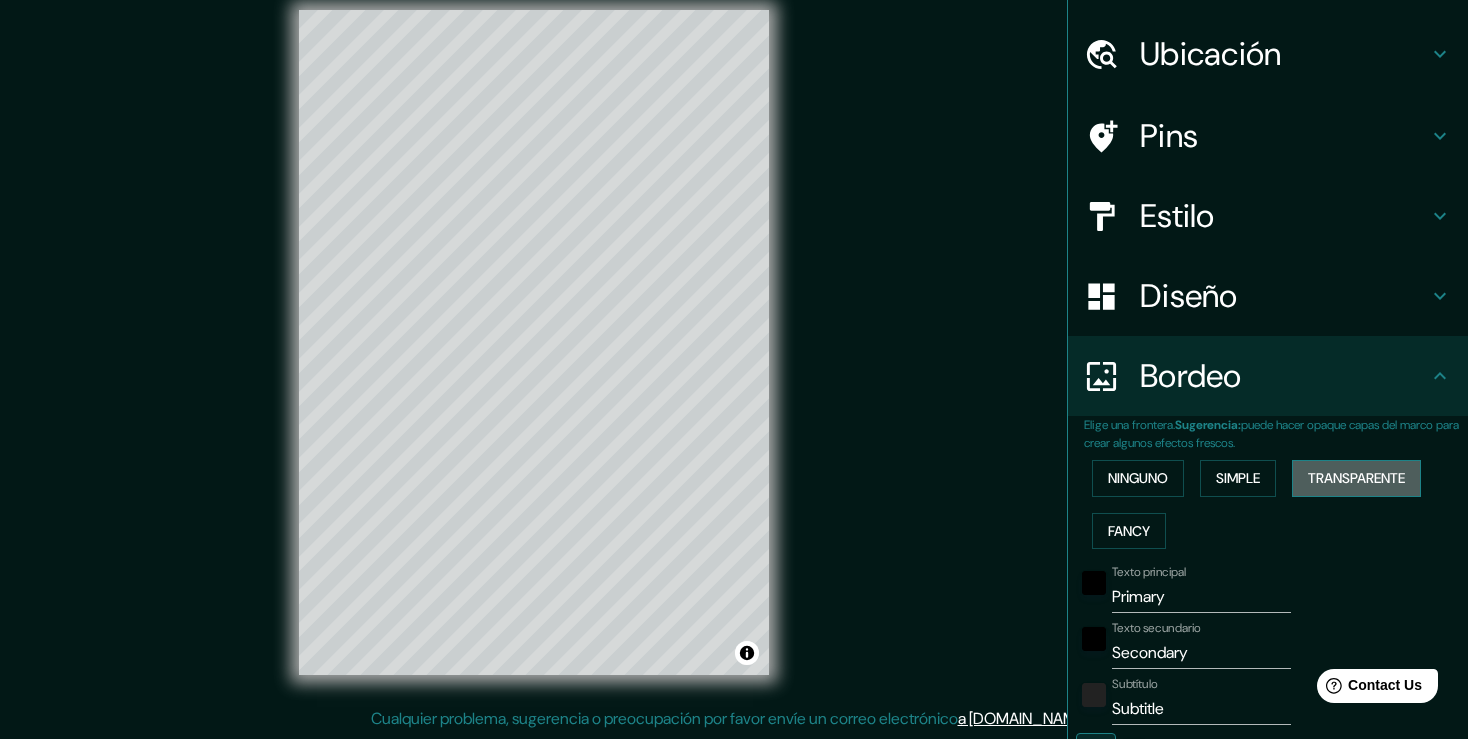 click on "Transparente" at bounding box center [1356, 478] 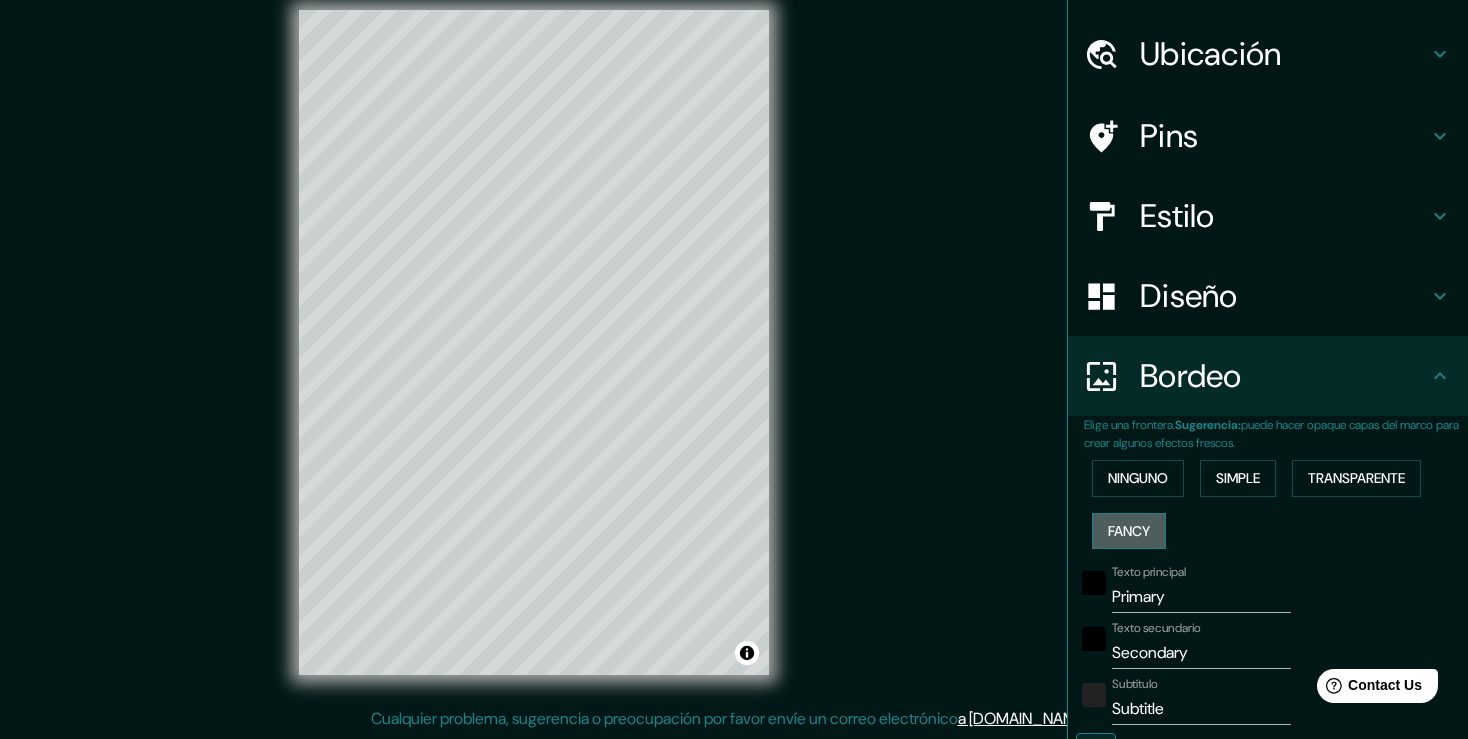 click on "Fancy" at bounding box center (1129, 531) 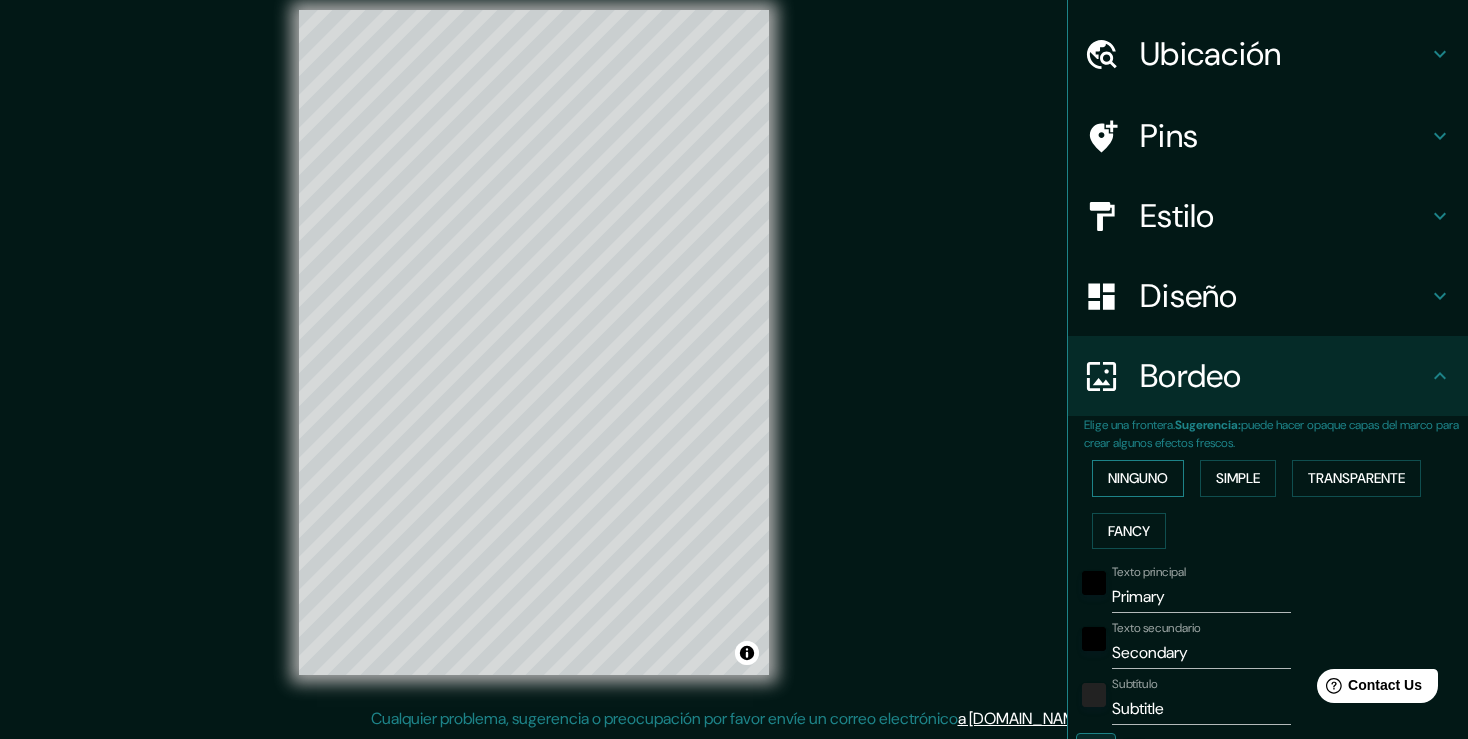 click on "Ninguno" at bounding box center (1138, 478) 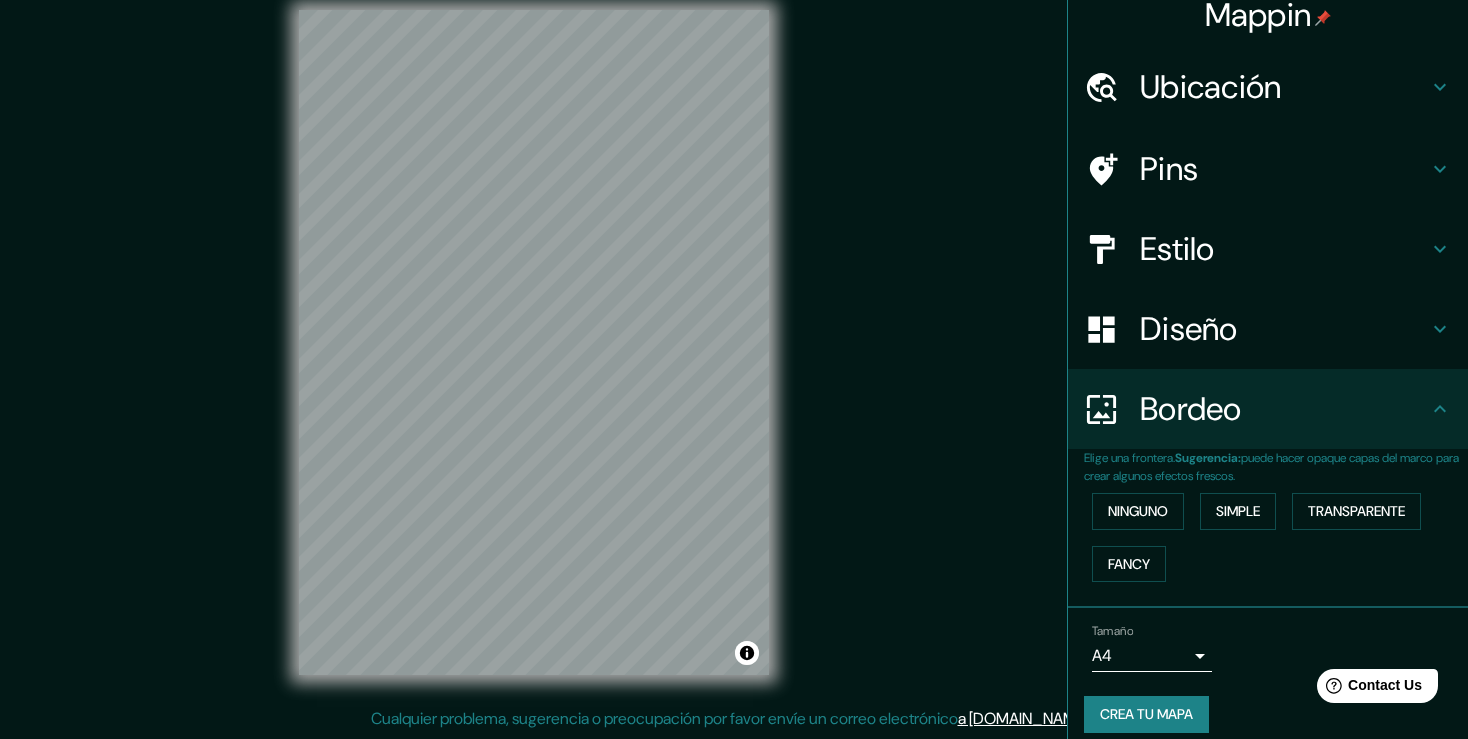 scroll, scrollTop: 0, scrollLeft: 0, axis: both 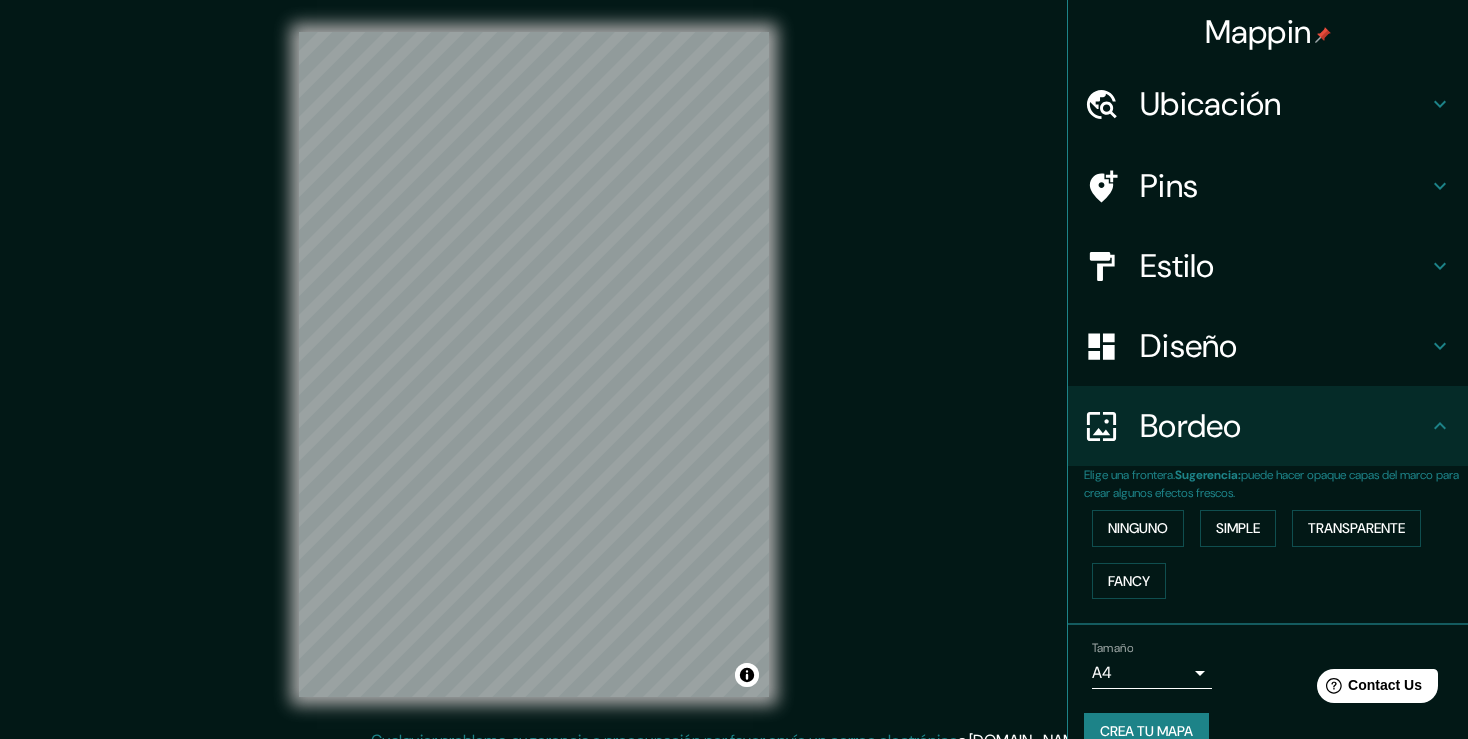 click on "Pins" at bounding box center [1284, 186] 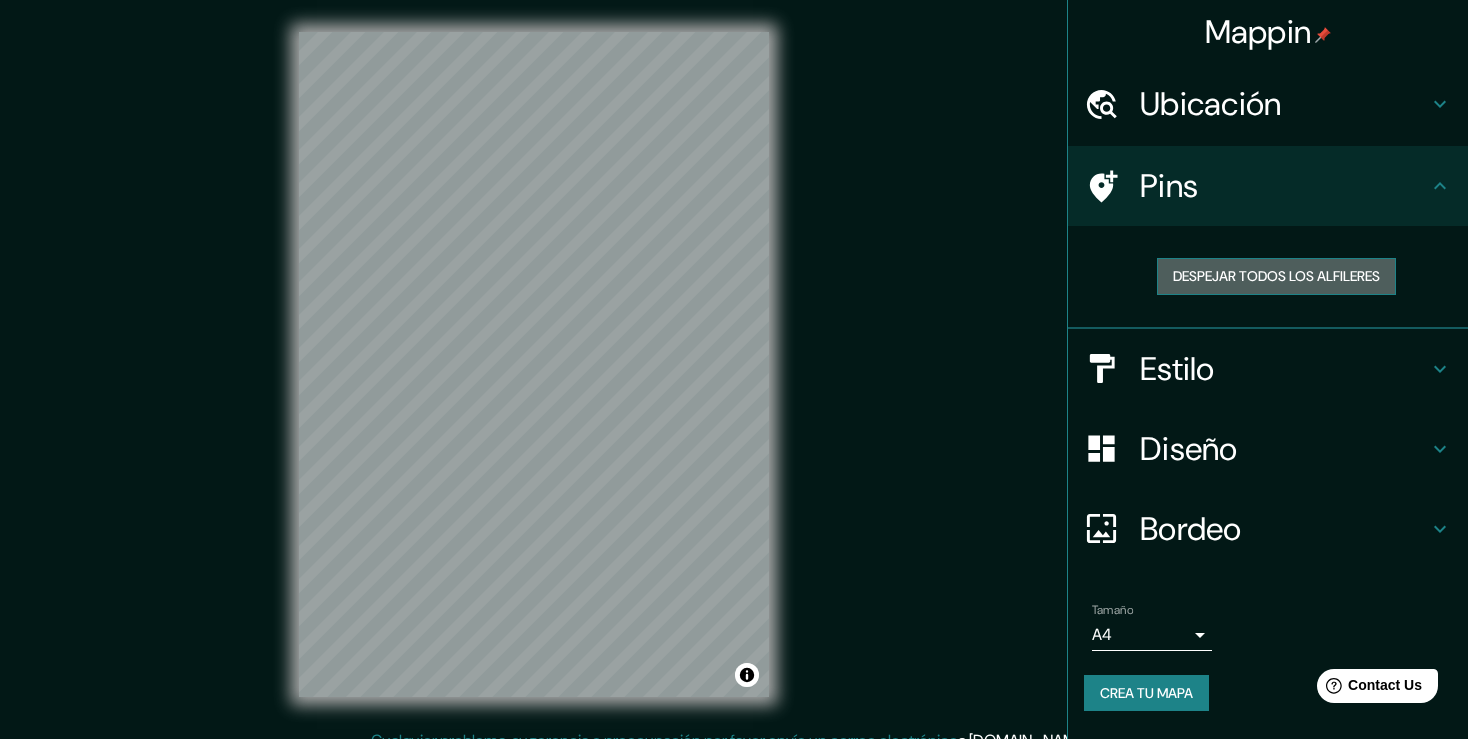 click on "Despejar todos los alfileres" at bounding box center (1276, 276) 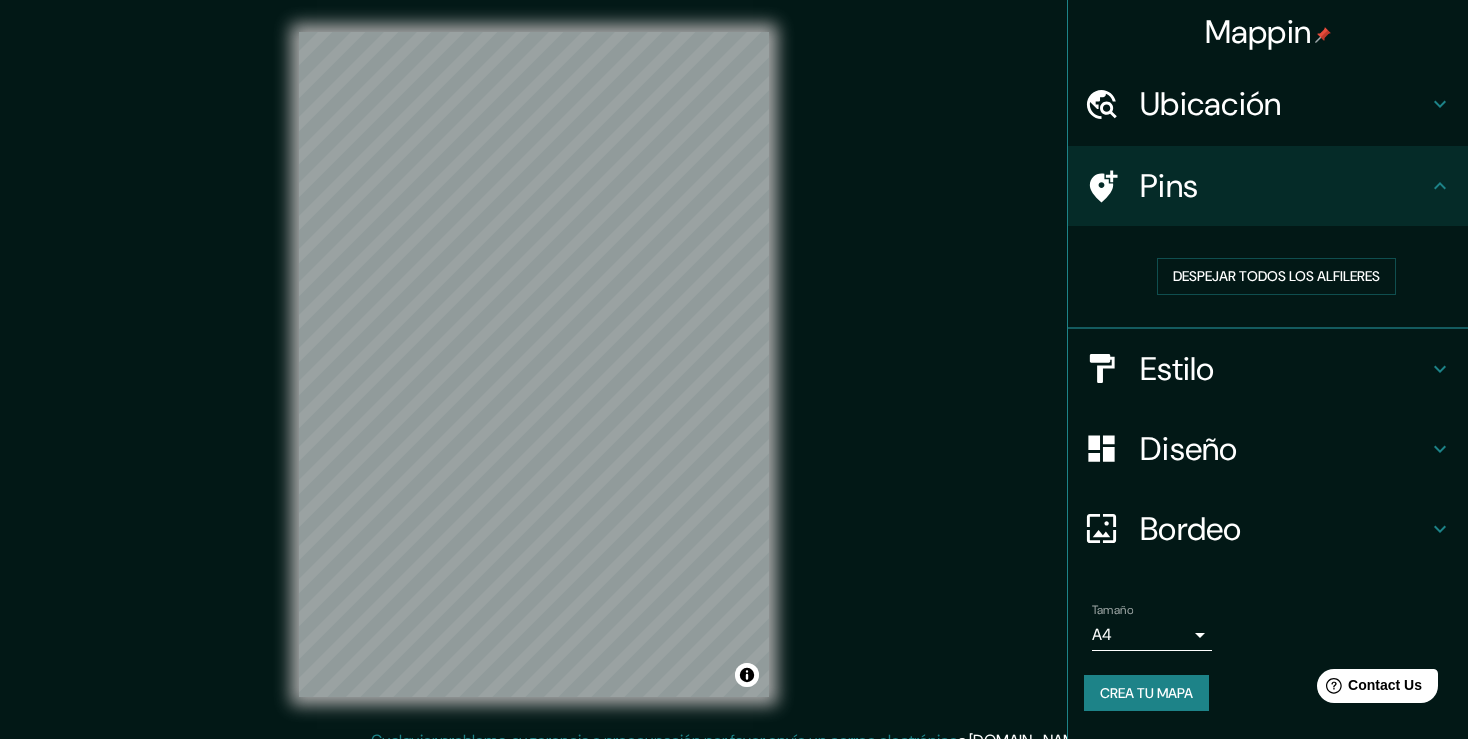 click on "Estilo" at bounding box center [1284, 369] 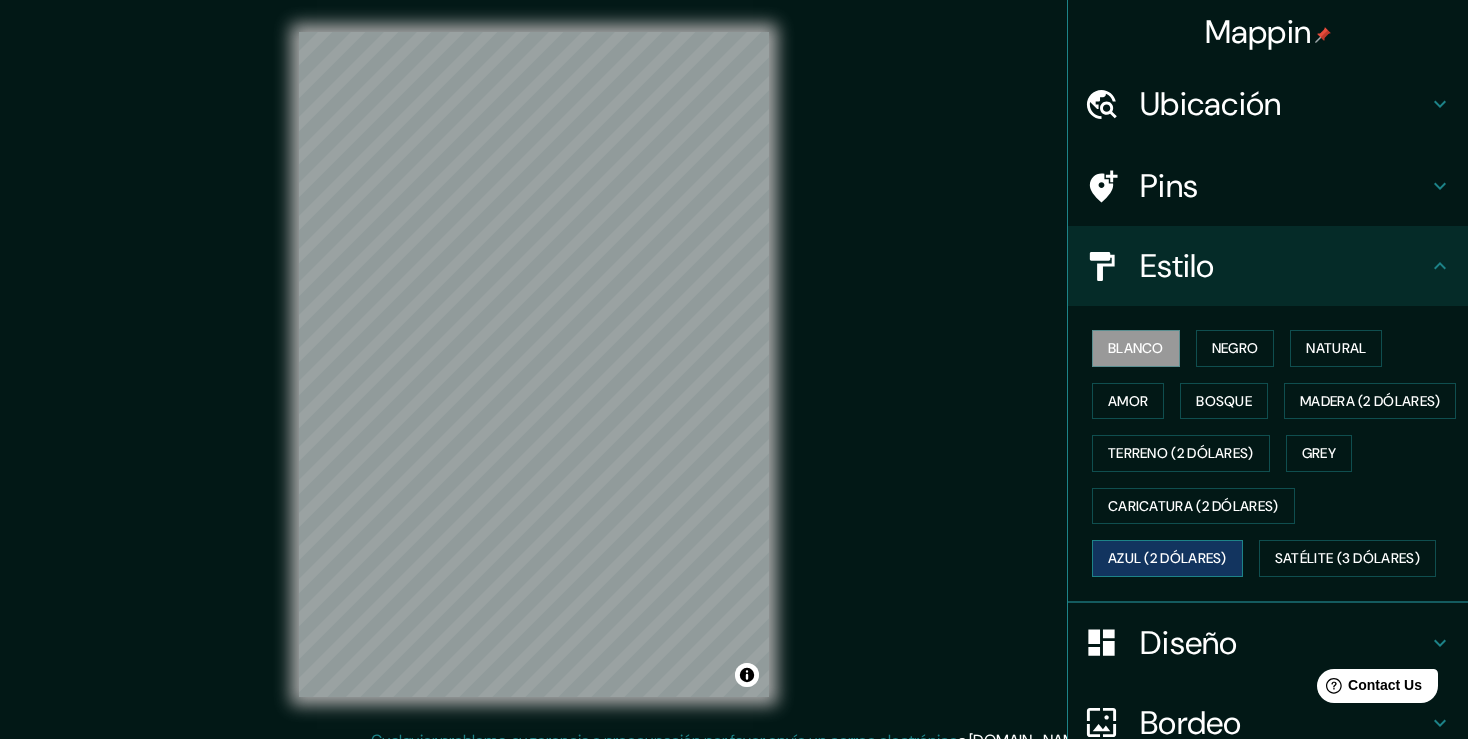 click on "Azul (2 dólares)" at bounding box center (1167, 558) 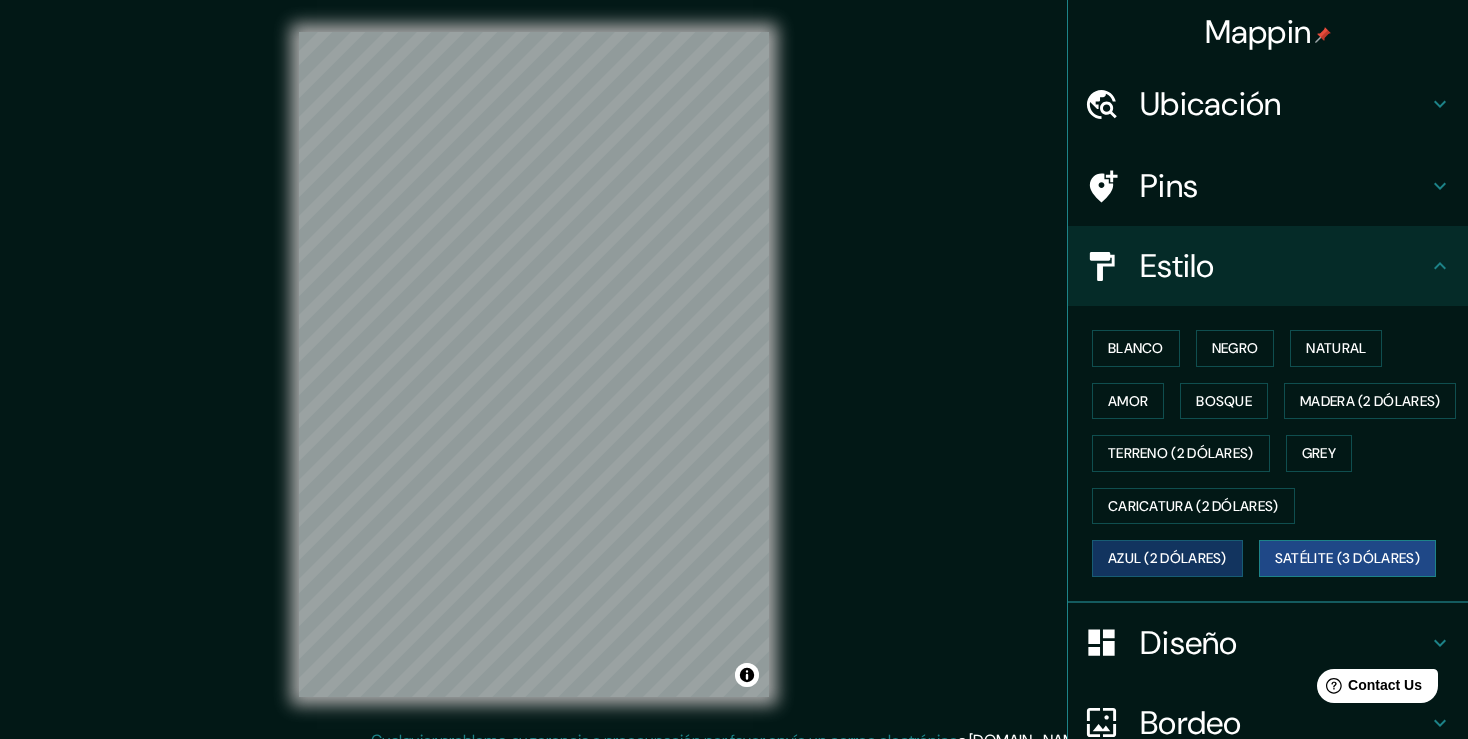 click on "Satélite (3 dólares)" at bounding box center (1347, 558) 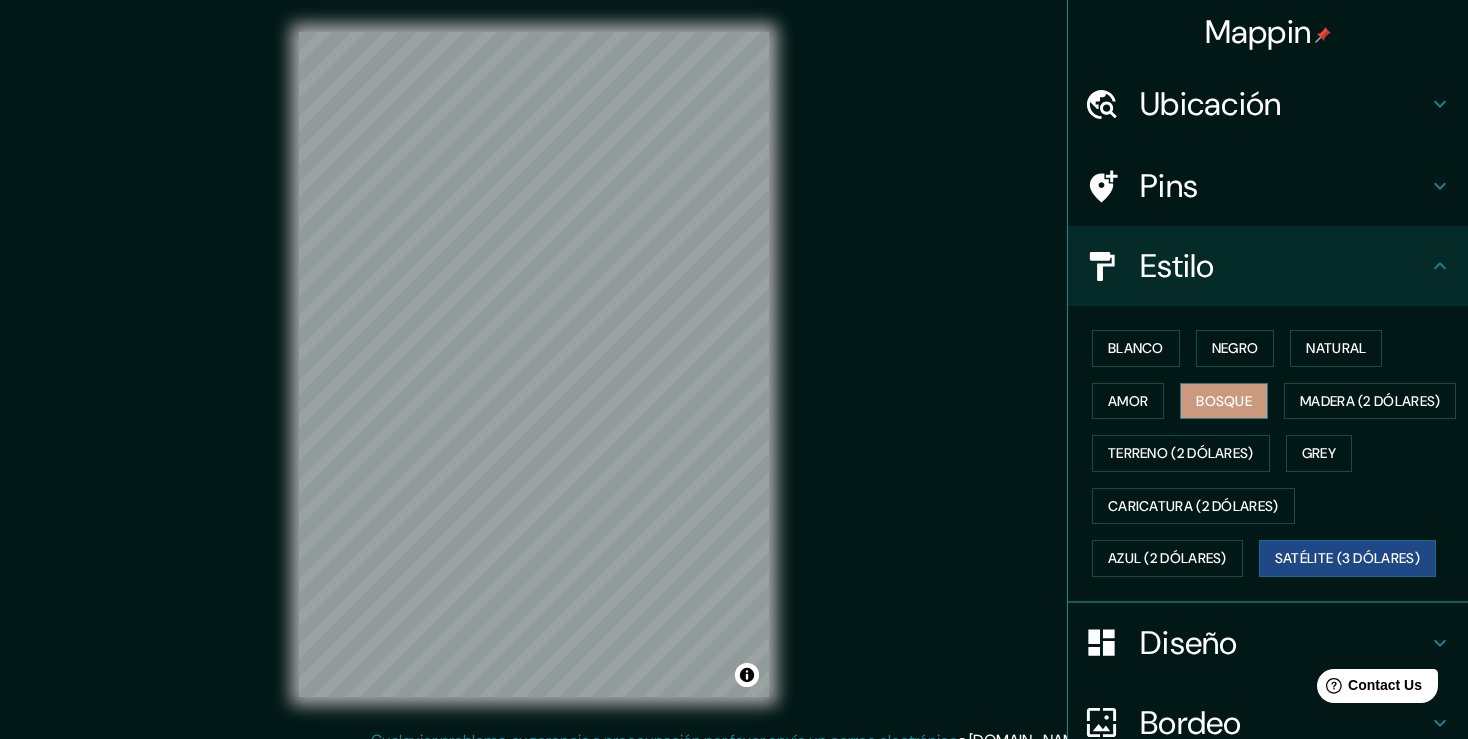 click on "Bosque" at bounding box center [1224, 401] 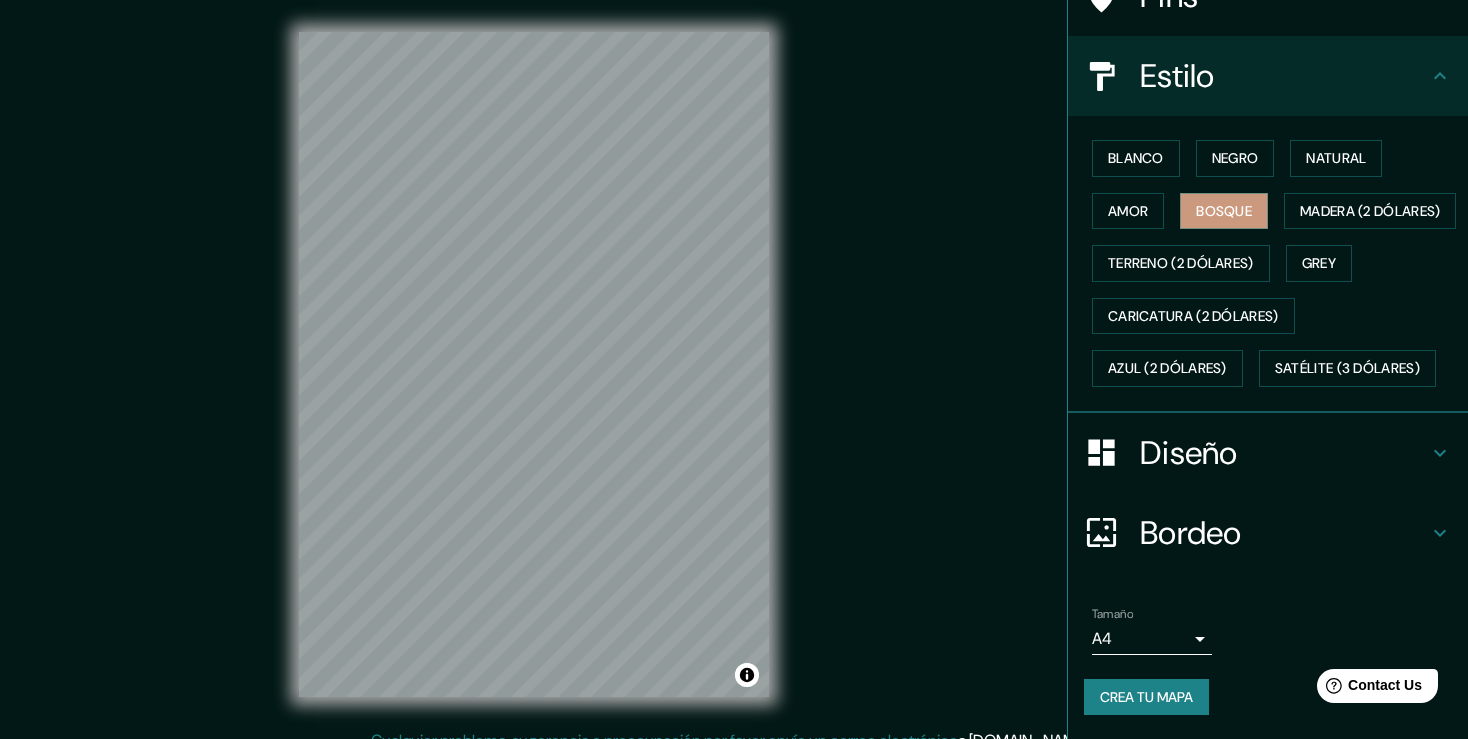 scroll, scrollTop: 255, scrollLeft: 0, axis: vertical 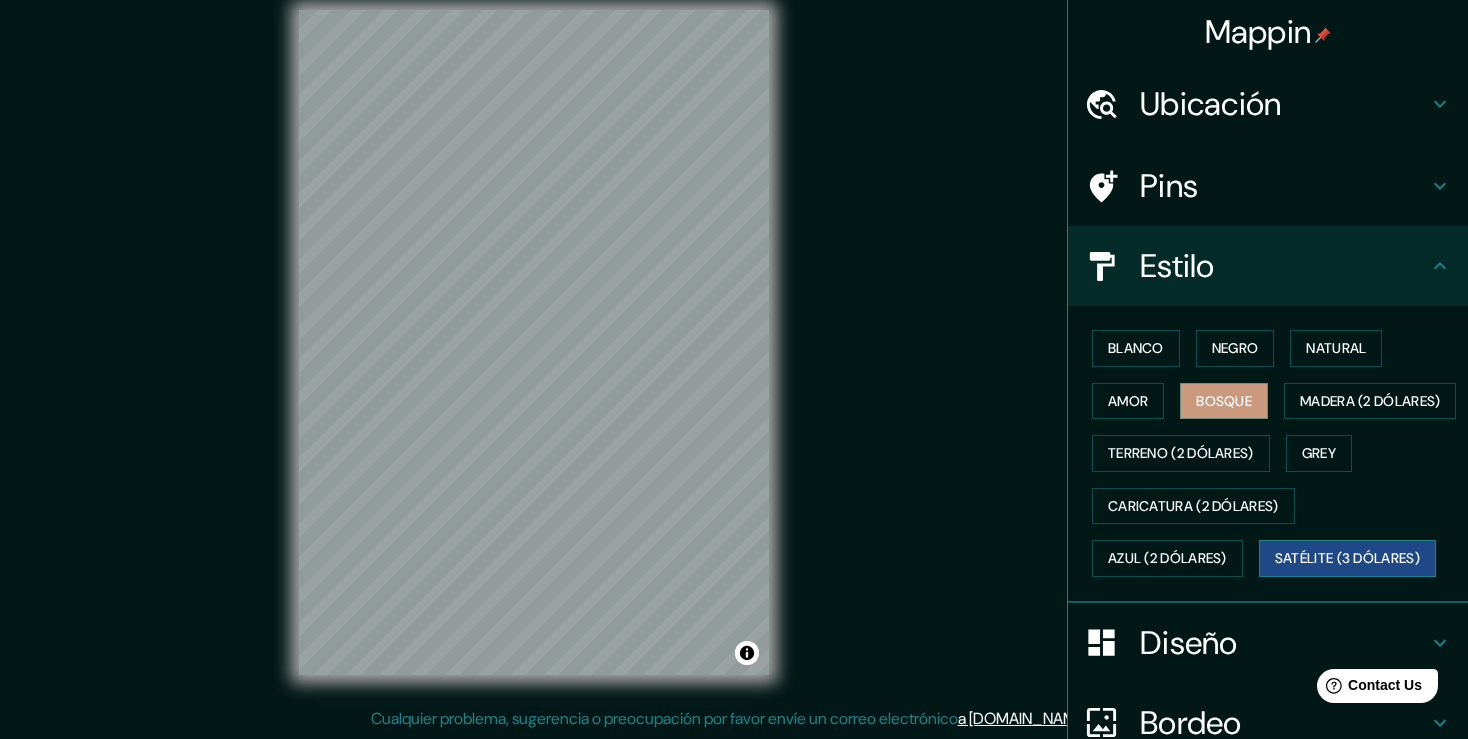 click on "Satélite (3 dólares)" at bounding box center (1347, 558) 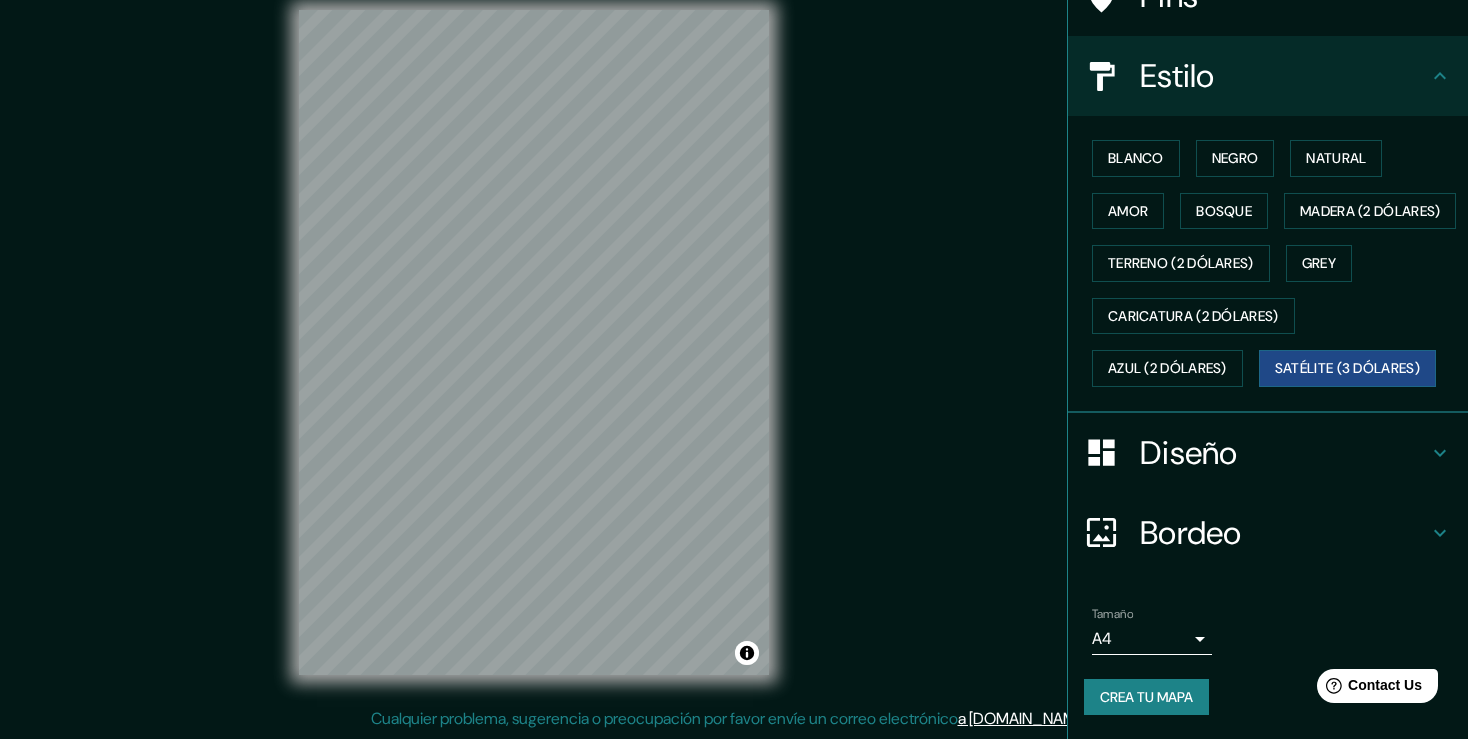 scroll, scrollTop: 255, scrollLeft: 0, axis: vertical 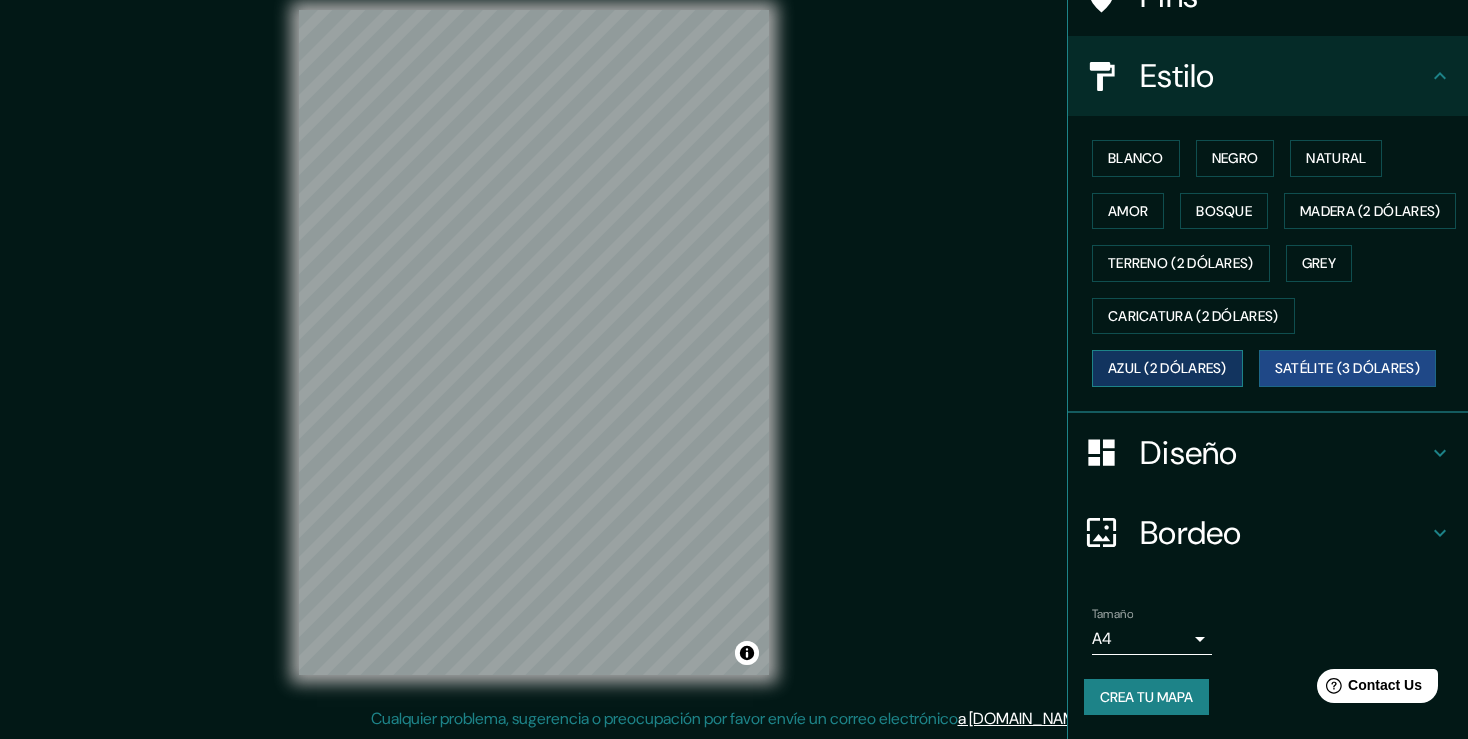 click on "Azul (2 dólares)" at bounding box center (1167, 368) 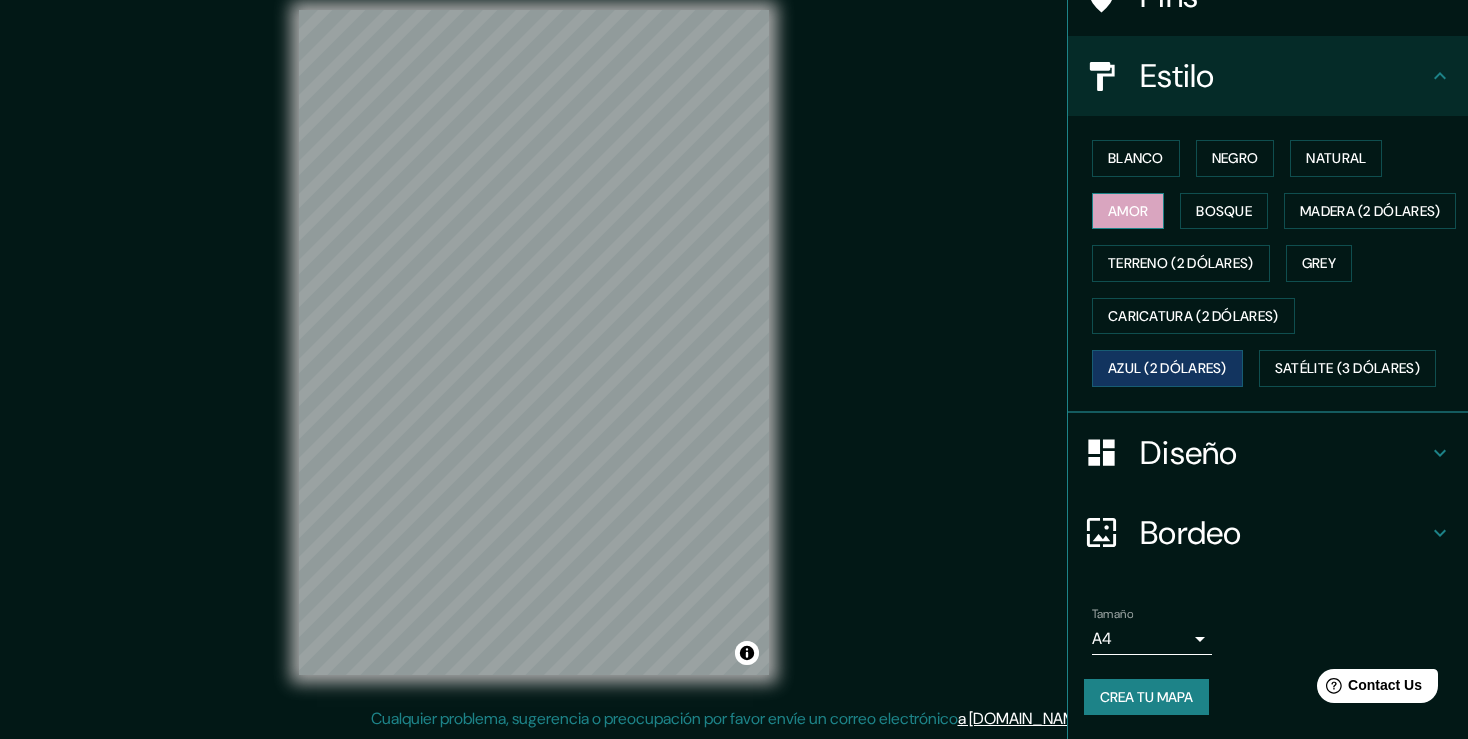 click on "Amor" at bounding box center (1128, 211) 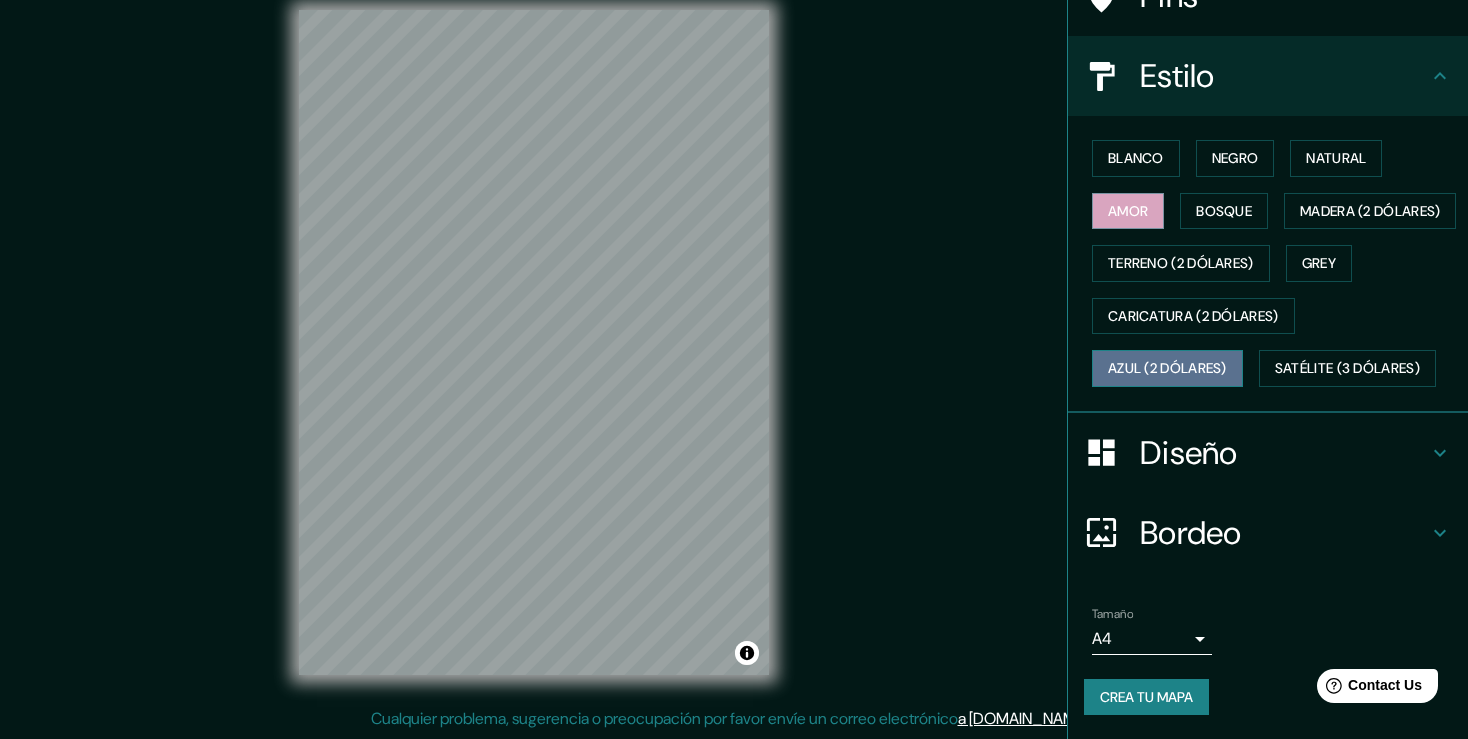 click on "Azul (2 dólares)" at bounding box center (1167, 368) 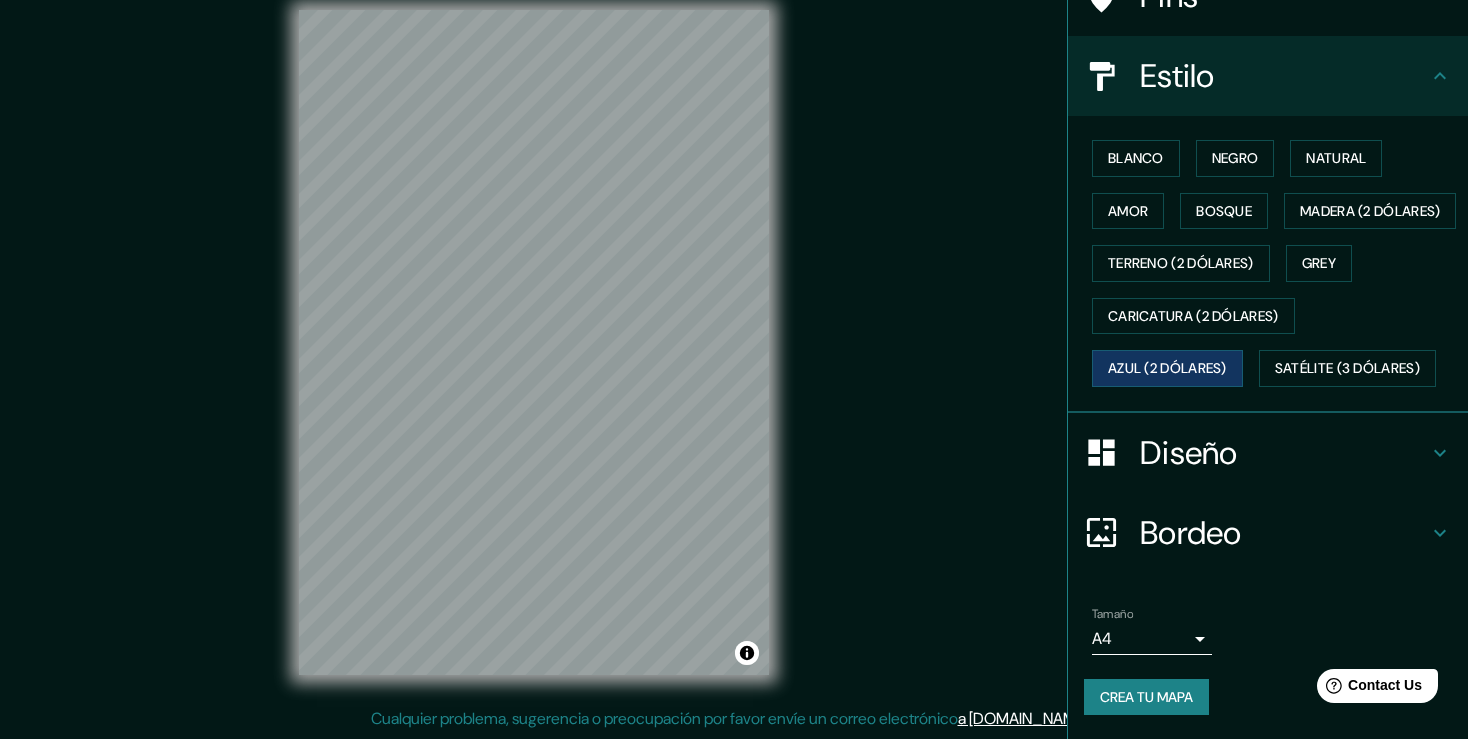 click on "Crea tu mapa" at bounding box center [1146, 697] 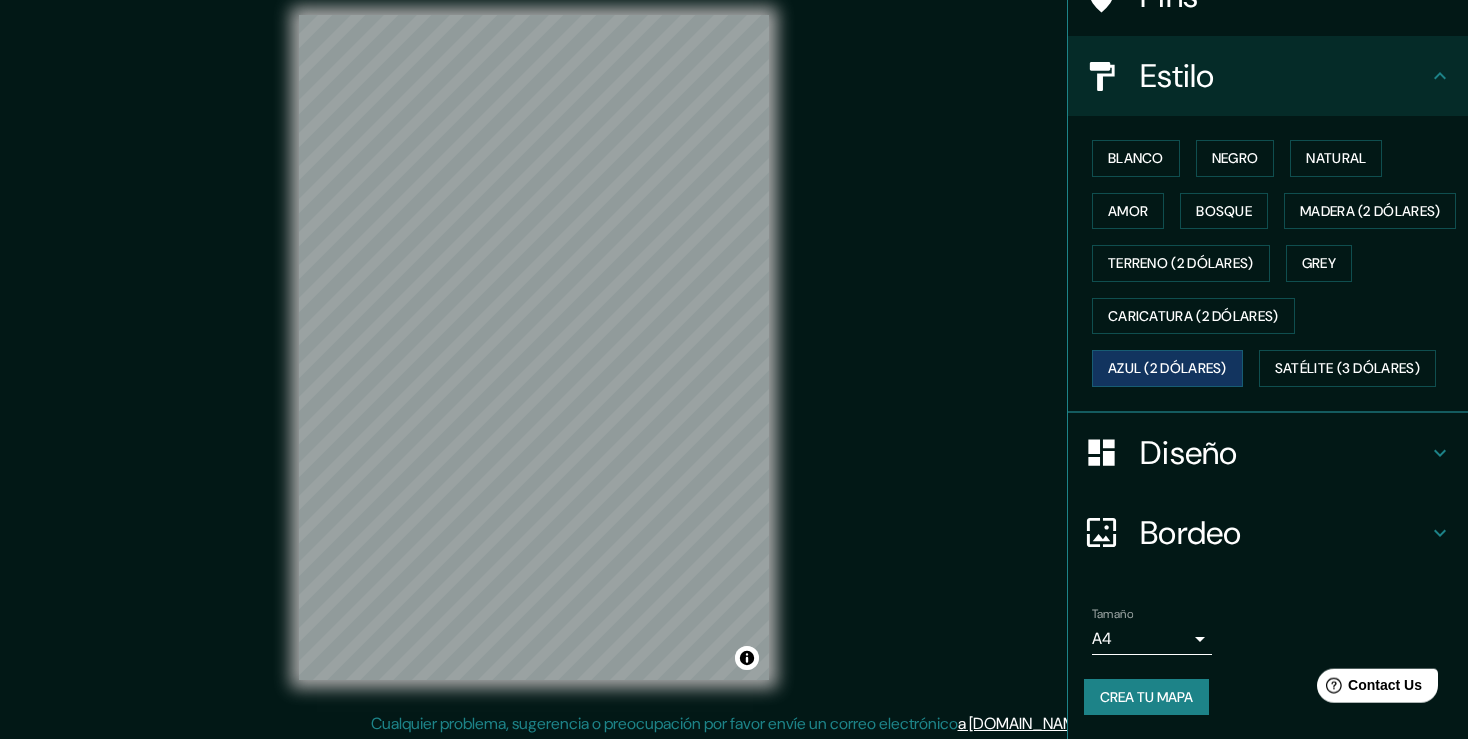 scroll, scrollTop: 22, scrollLeft: 0, axis: vertical 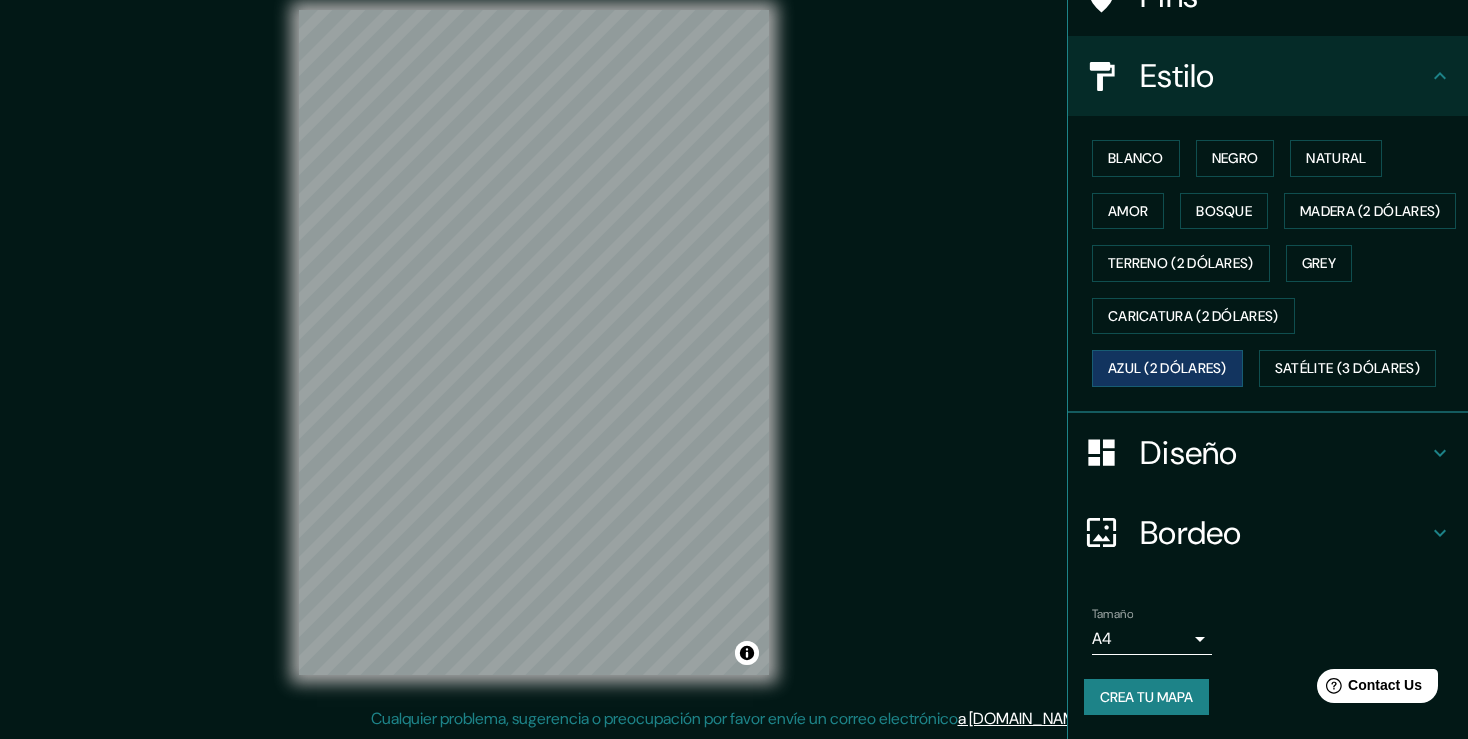click on "Mappin Ubicación [STREET_ADDRESS][PERSON_NAME] [STREET_ADDRESS][PERSON_NAME] [GEOGRAPHIC_DATA]  [GEOGRAPHIC_DATA], [GEOGRAPHIC_DATA] [GEOGRAPHIC_DATA]  [GEOGRAPHIC_DATA], [GEOGRAPHIC_DATA] [GEOGRAPHIC_DATA] [GEOGRAPHIC_DATA]  [GEOGRAPHIC_DATA], [GEOGRAPHIC_DATA], [GEOGRAPHIC_DATA] de [GEOGRAPHIC_DATA]  [GEOGRAPHIC_DATA], [GEOGRAPHIC_DATA] Pins Estilo Blanco Negro Natural Amor Bosque Madera (2 dólares) Terreno (2 dólares) Grey Caricatura (2 dólares) Azul (2 dólares) Satélite (3 dólares) Diseño Bordeo Elige una frontera.  Sugerencia:  puede hacer opaque capas del marco para crear algunos efectos frescos. Ninguno Simple Transparente Fancy Tamaño A4 single Crea tu mapa © Mapbox   © OpenStreetMap   Improve this map Cualquier problema, sugerencia o preocupación por favor envíe un correo electrónico  a [DOMAIN_NAME] . . ." at bounding box center (734, 347) 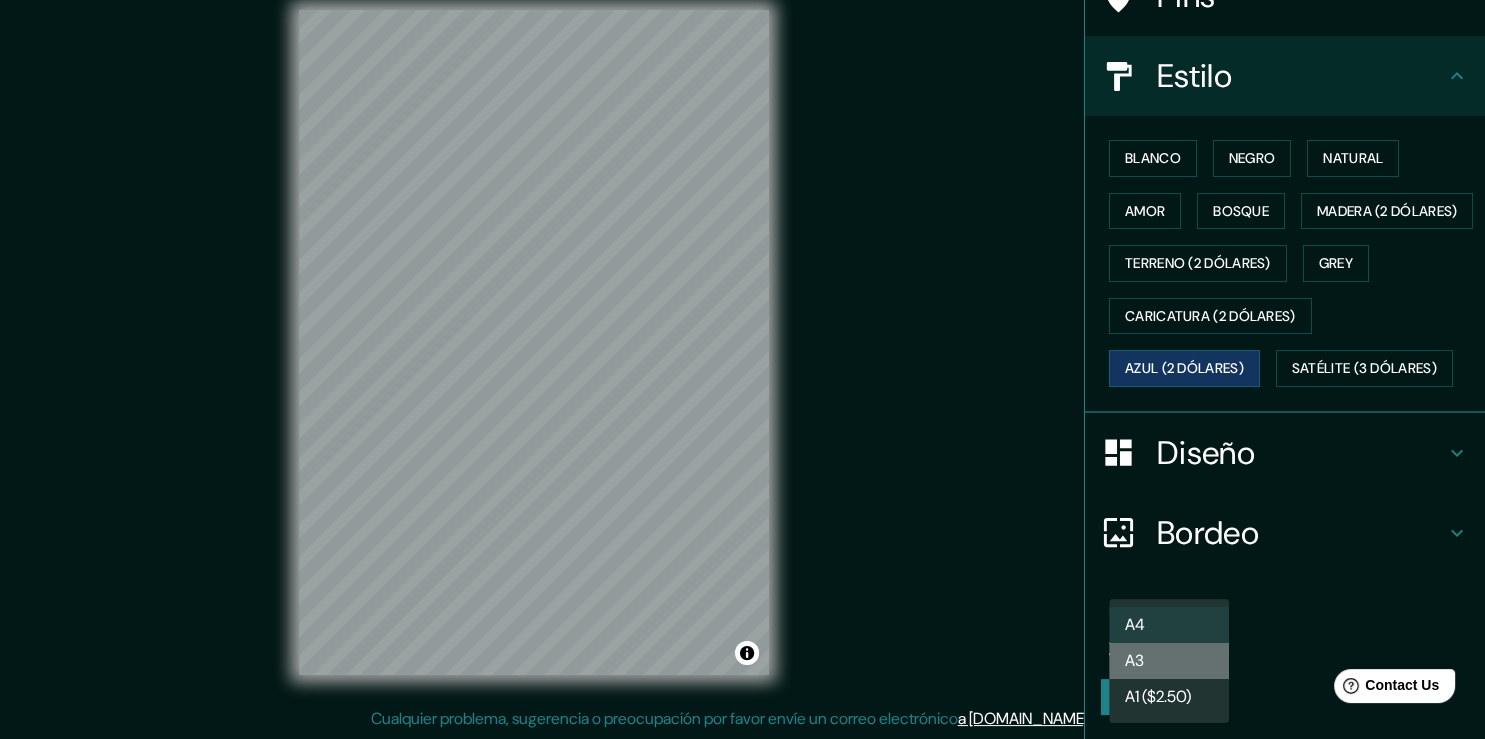 click on "A3" at bounding box center (1169, 661) 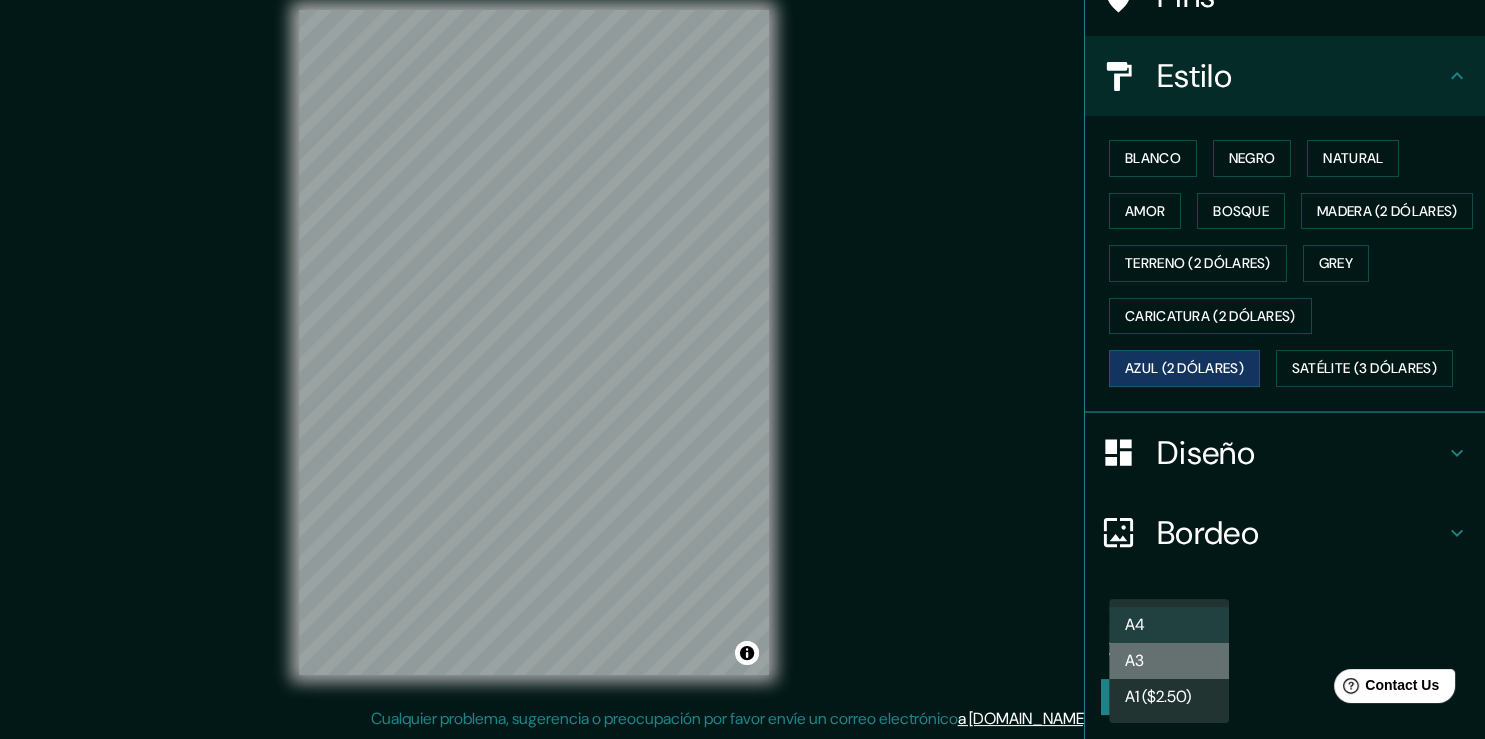type on "a4" 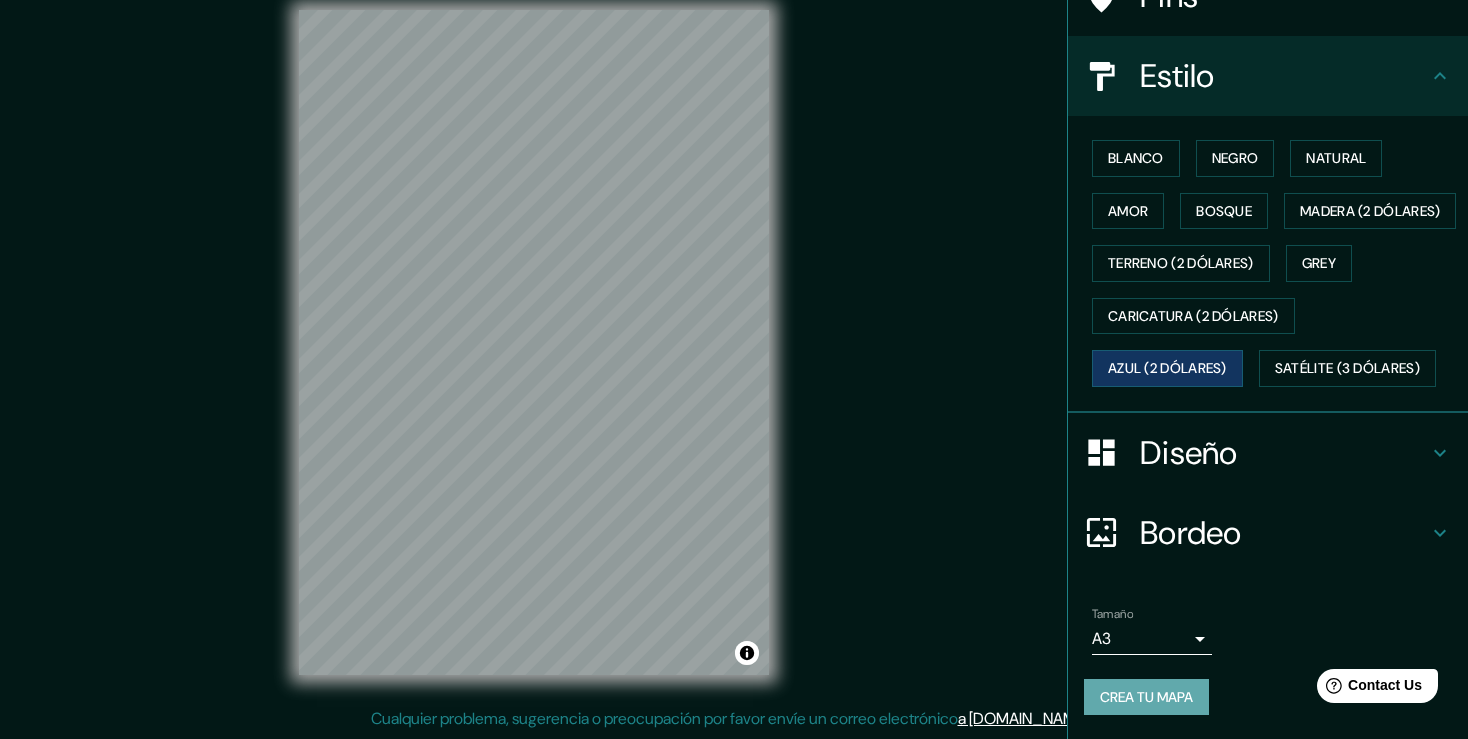 click on "Crea tu mapa" at bounding box center (1146, 697) 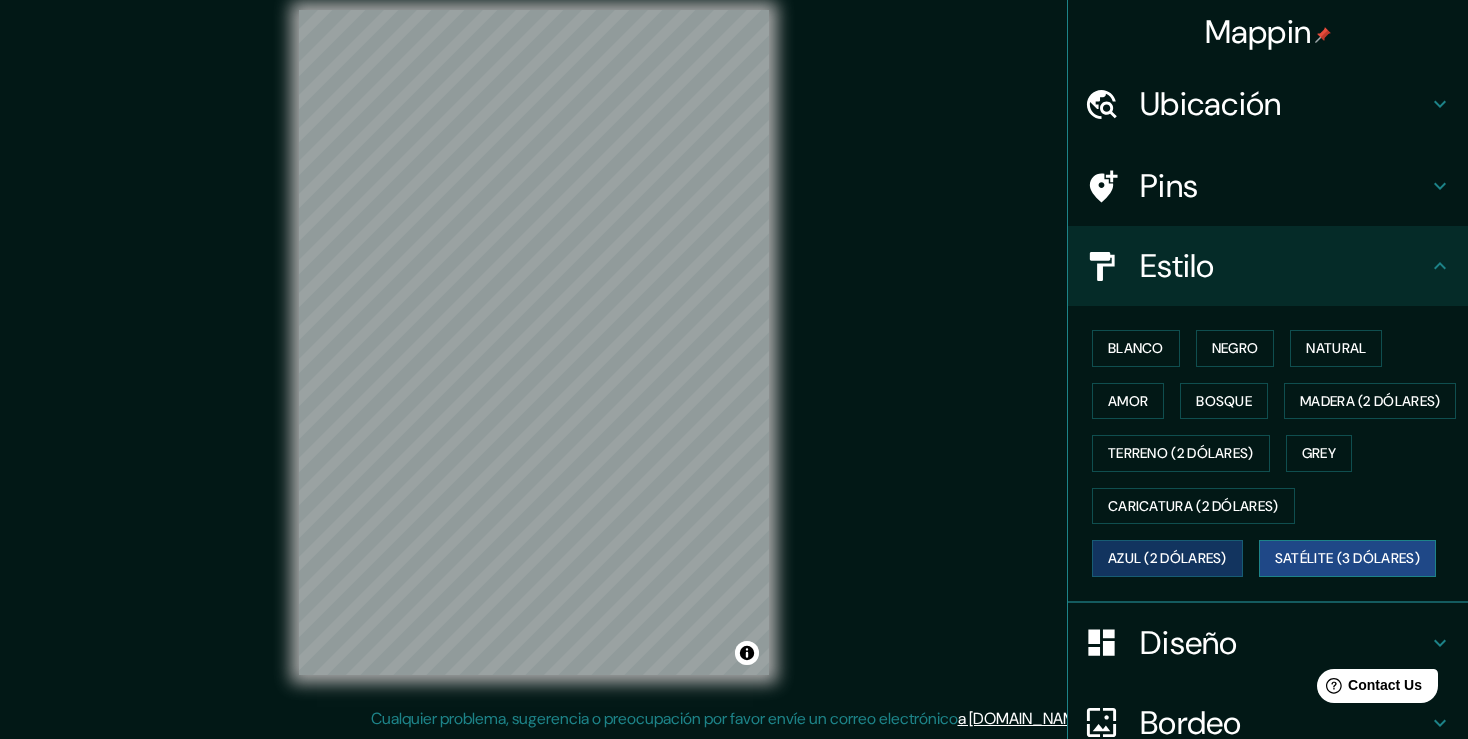 scroll, scrollTop: 255, scrollLeft: 0, axis: vertical 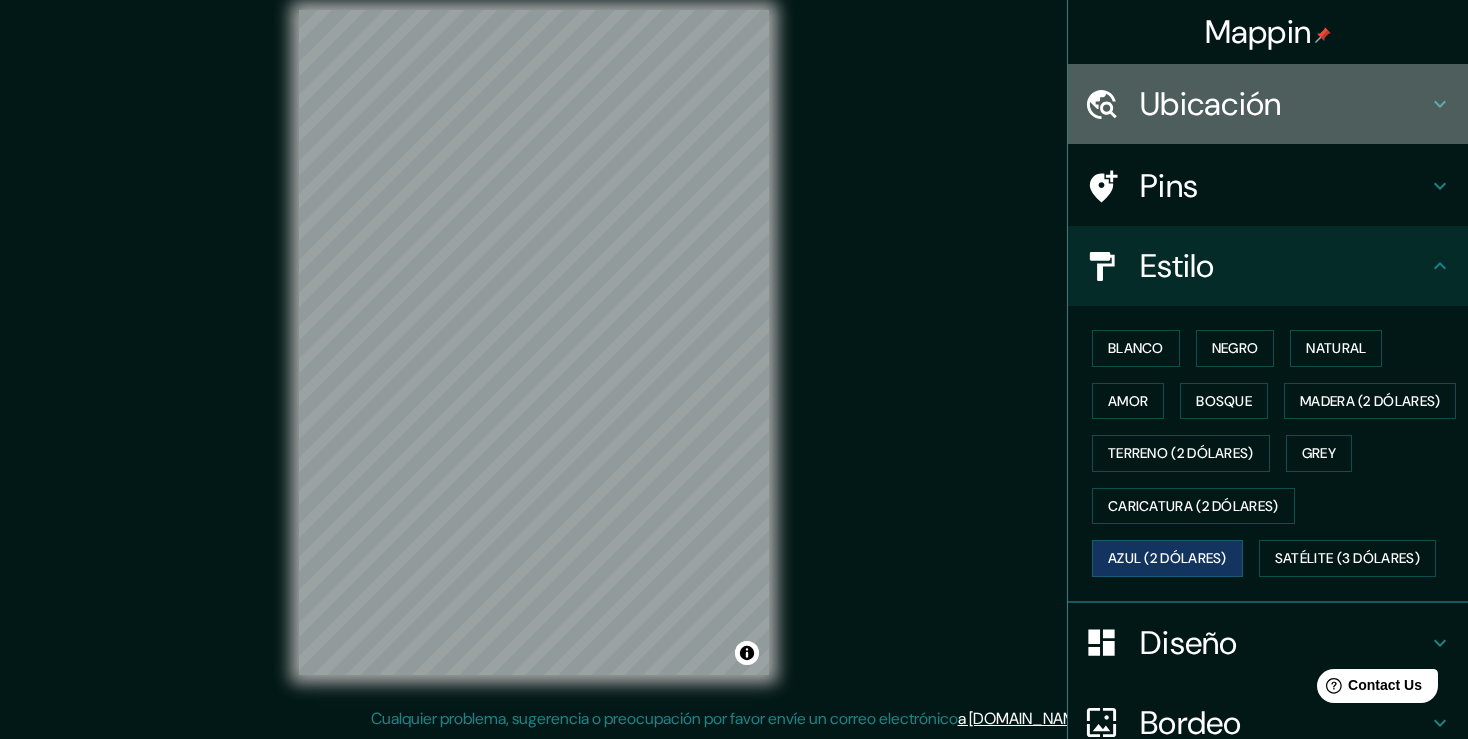 click on "Ubicación" at bounding box center [1284, 104] 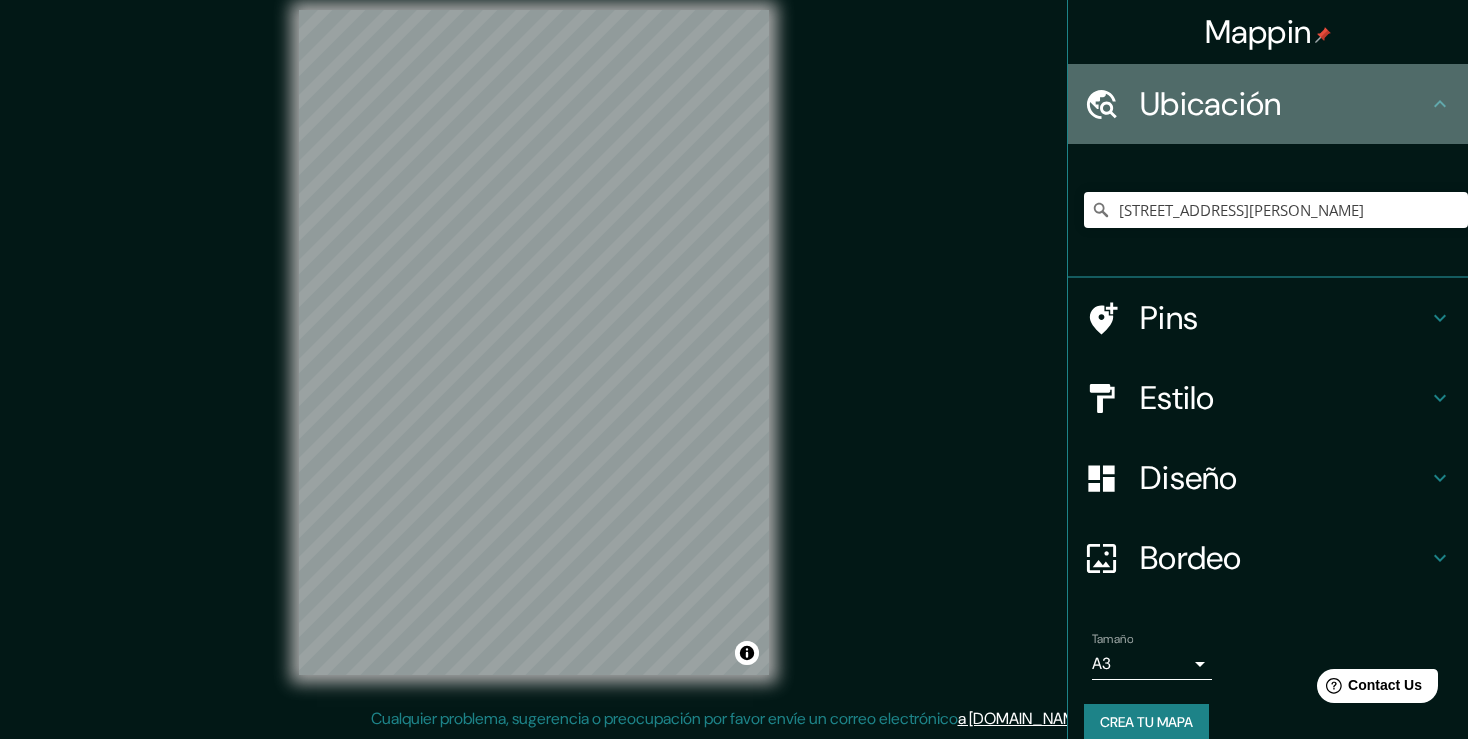 click on "Ubicación" at bounding box center [1284, 104] 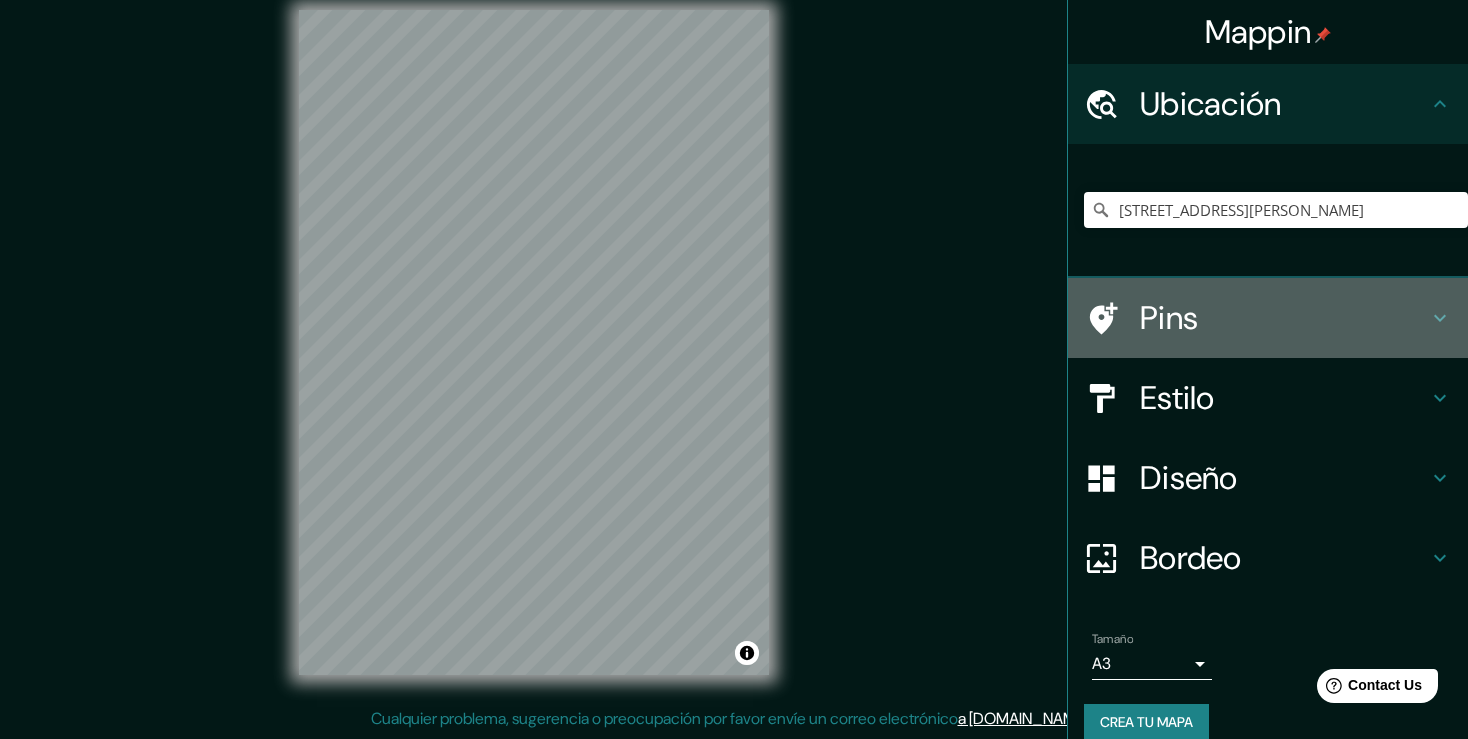click 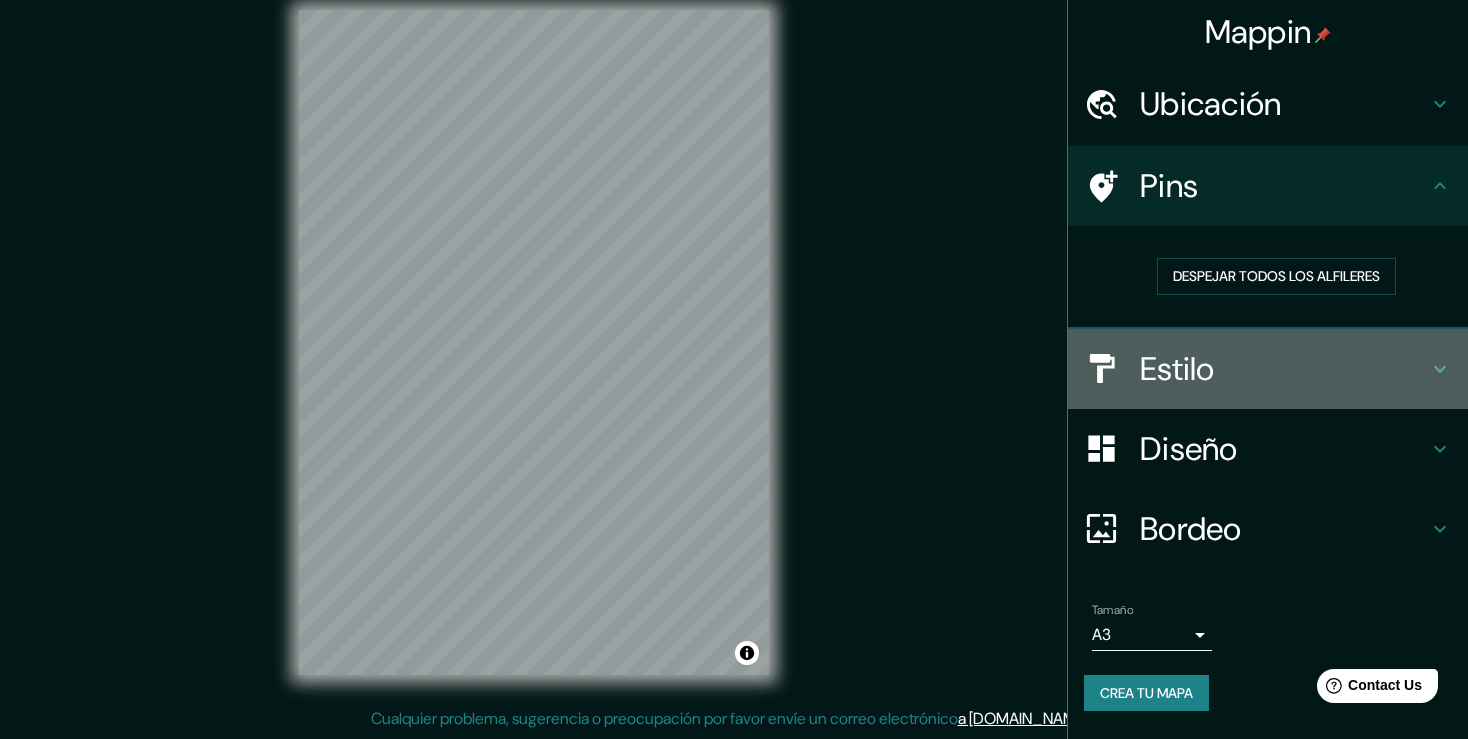 click 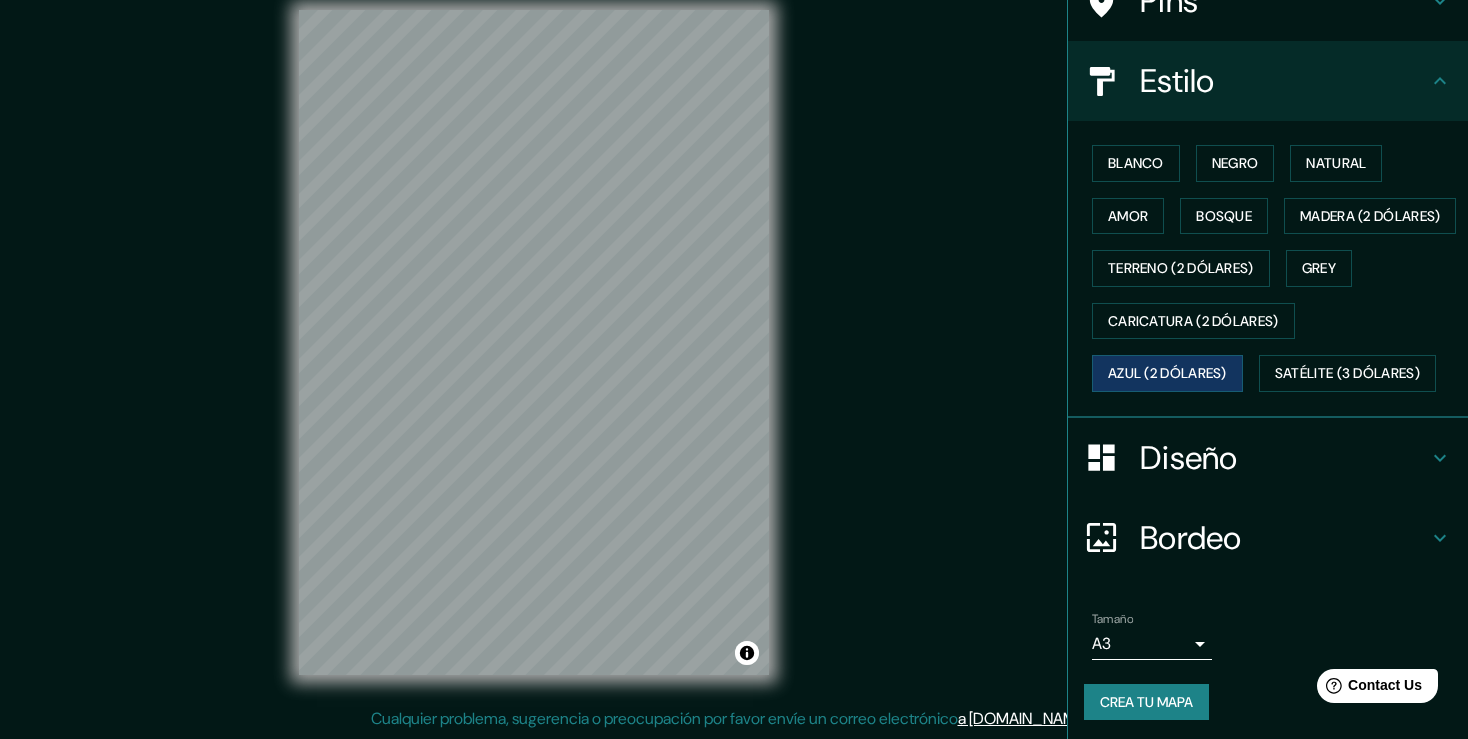 scroll, scrollTop: 211, scrollLeft: 0, axis: vertical 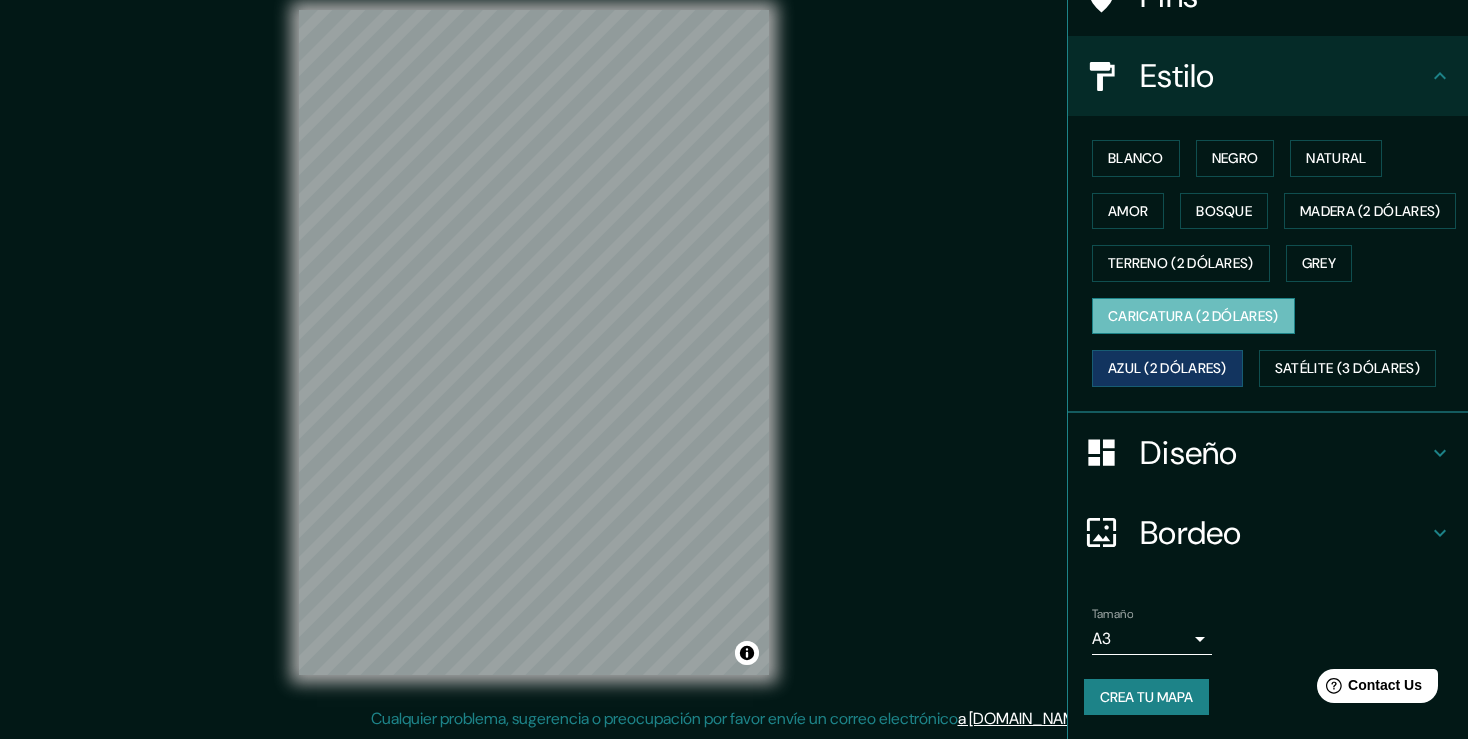 click on "Caricatura (2 dólares)" at bounding box center [1193, 316] 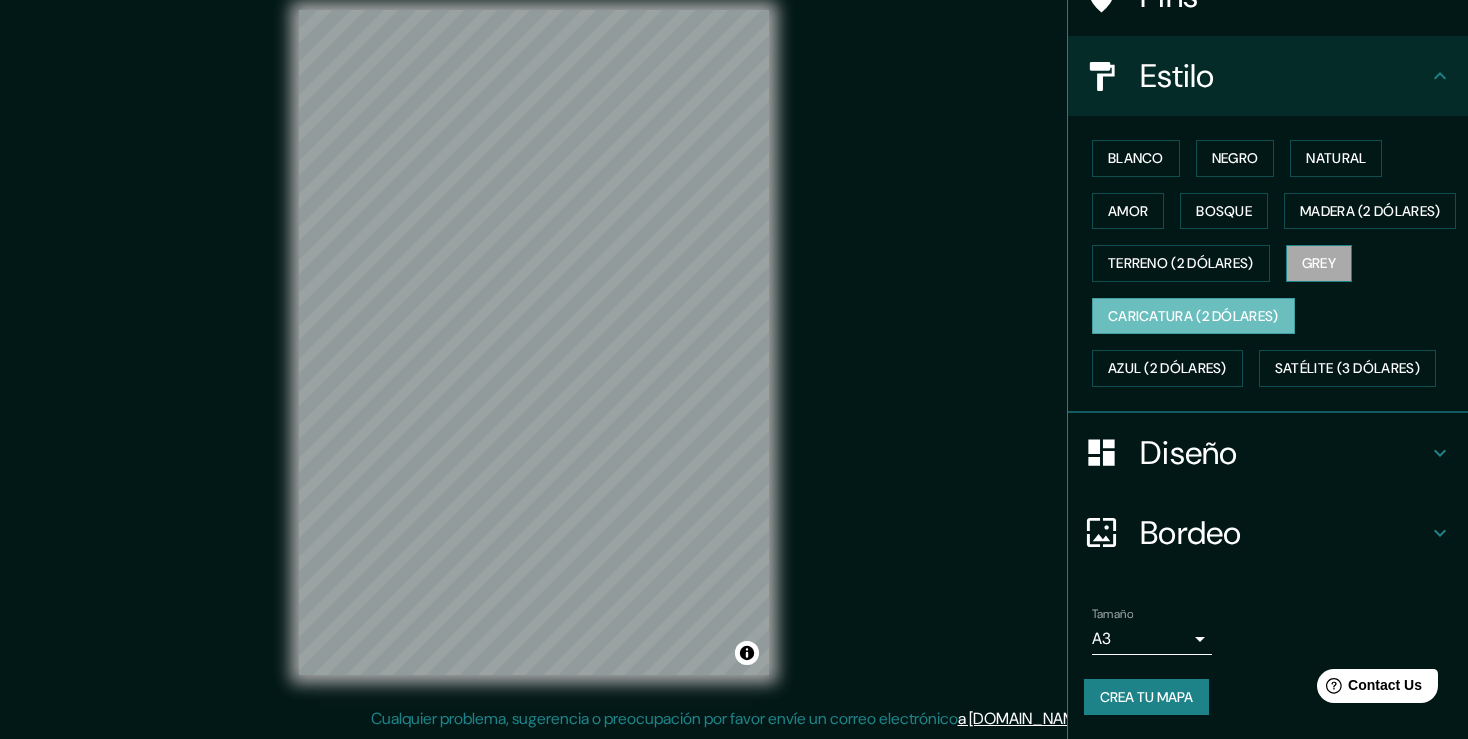 click on "Grey" at bounding box center [1319, 263] 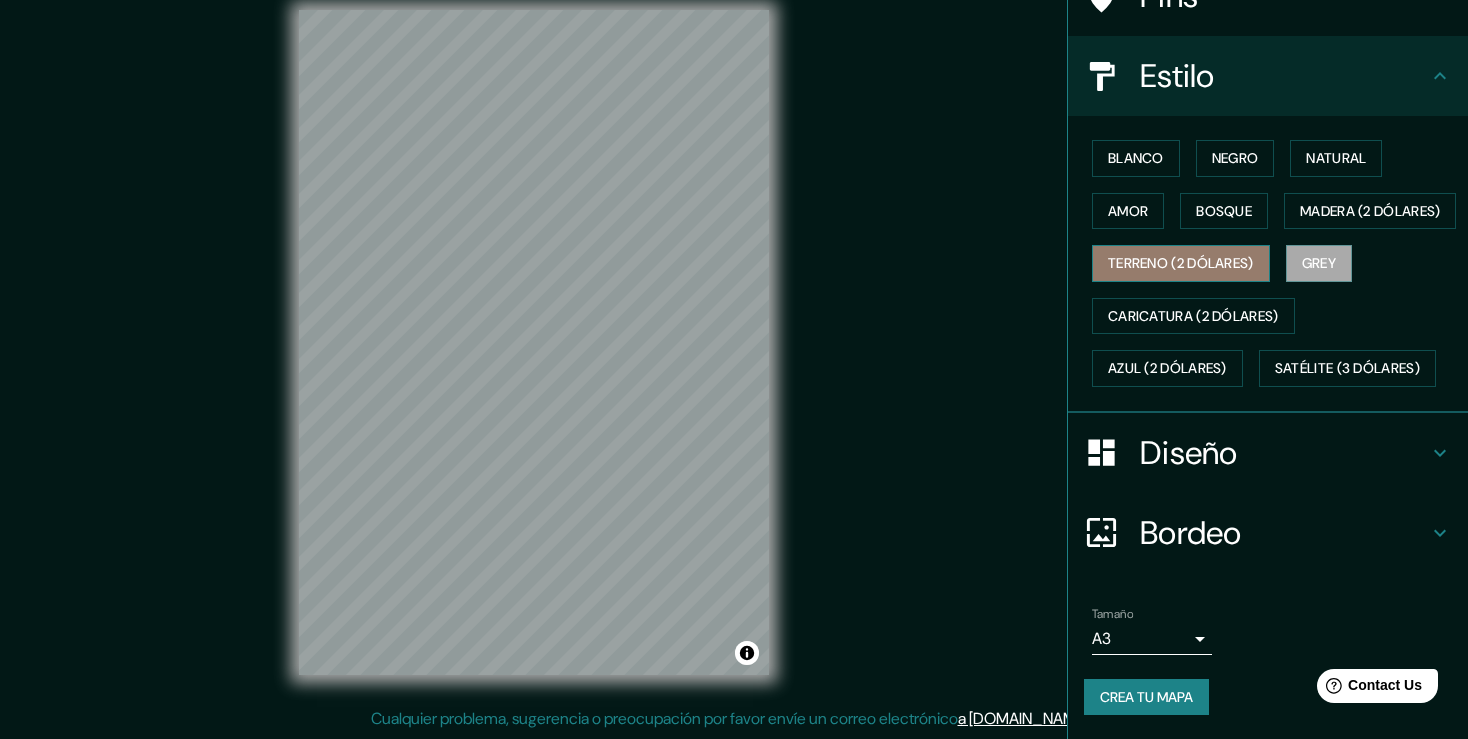 click on "Terreno (2 dólares)" at bounding box center (1181, 263) 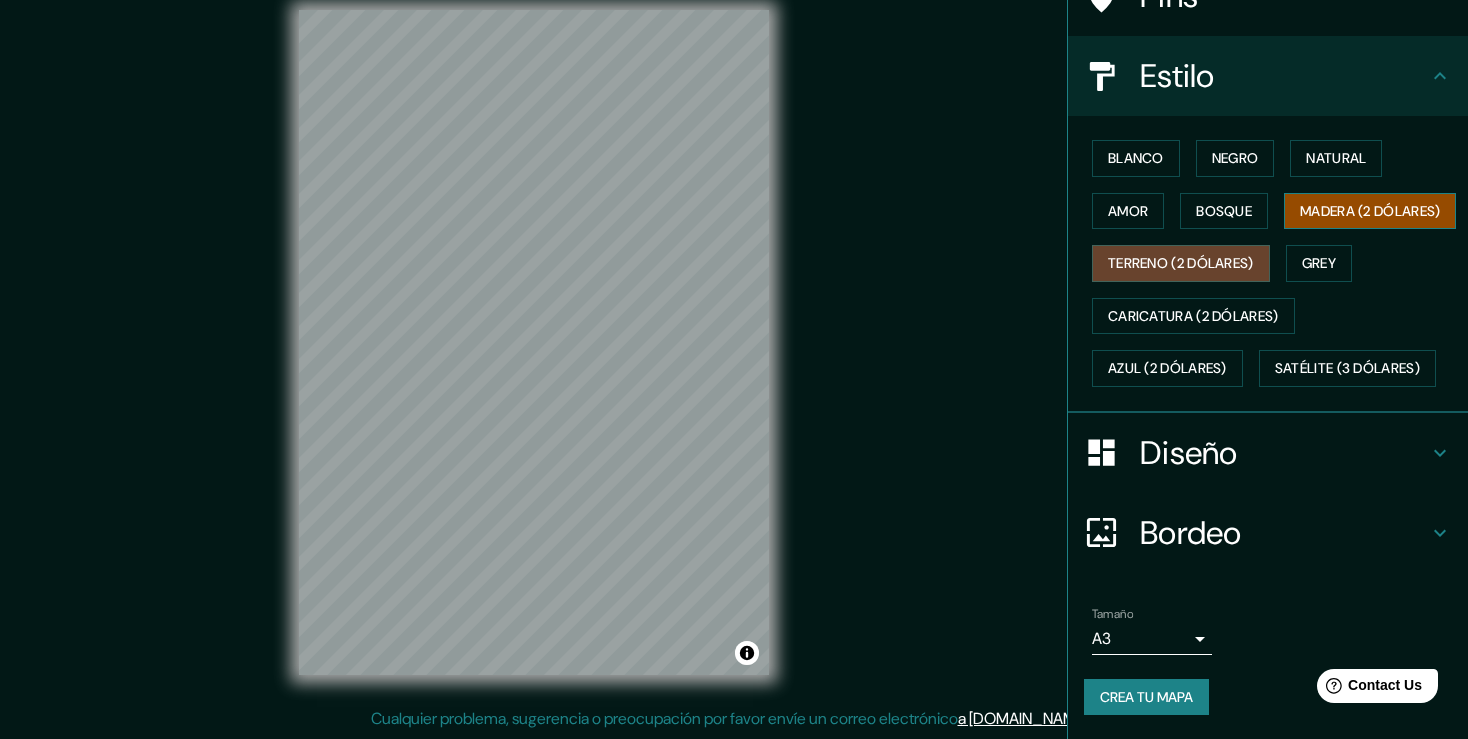 click on "Madera (2 dólares)" at bounding box center (1370, 211) 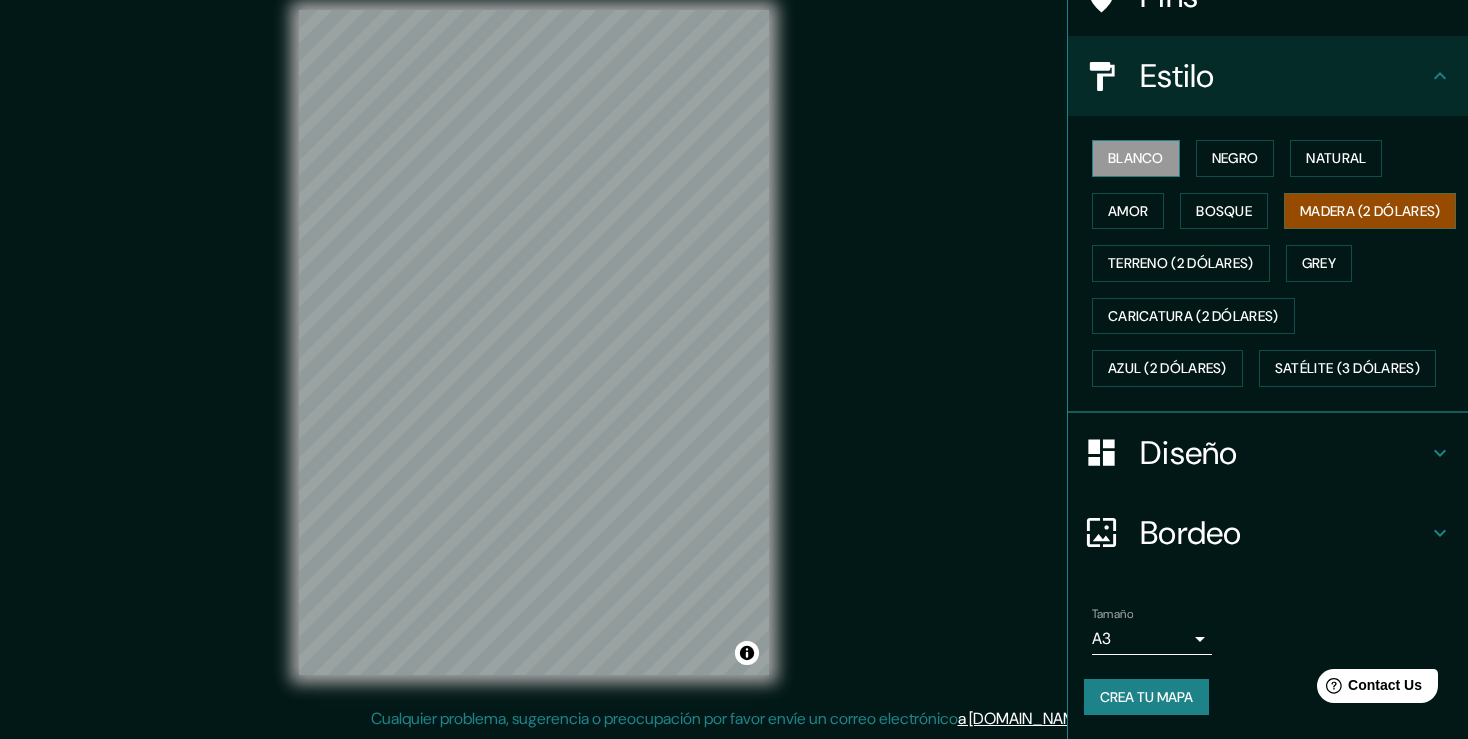 click on "Blanco" at bounding box center [1136, 158] 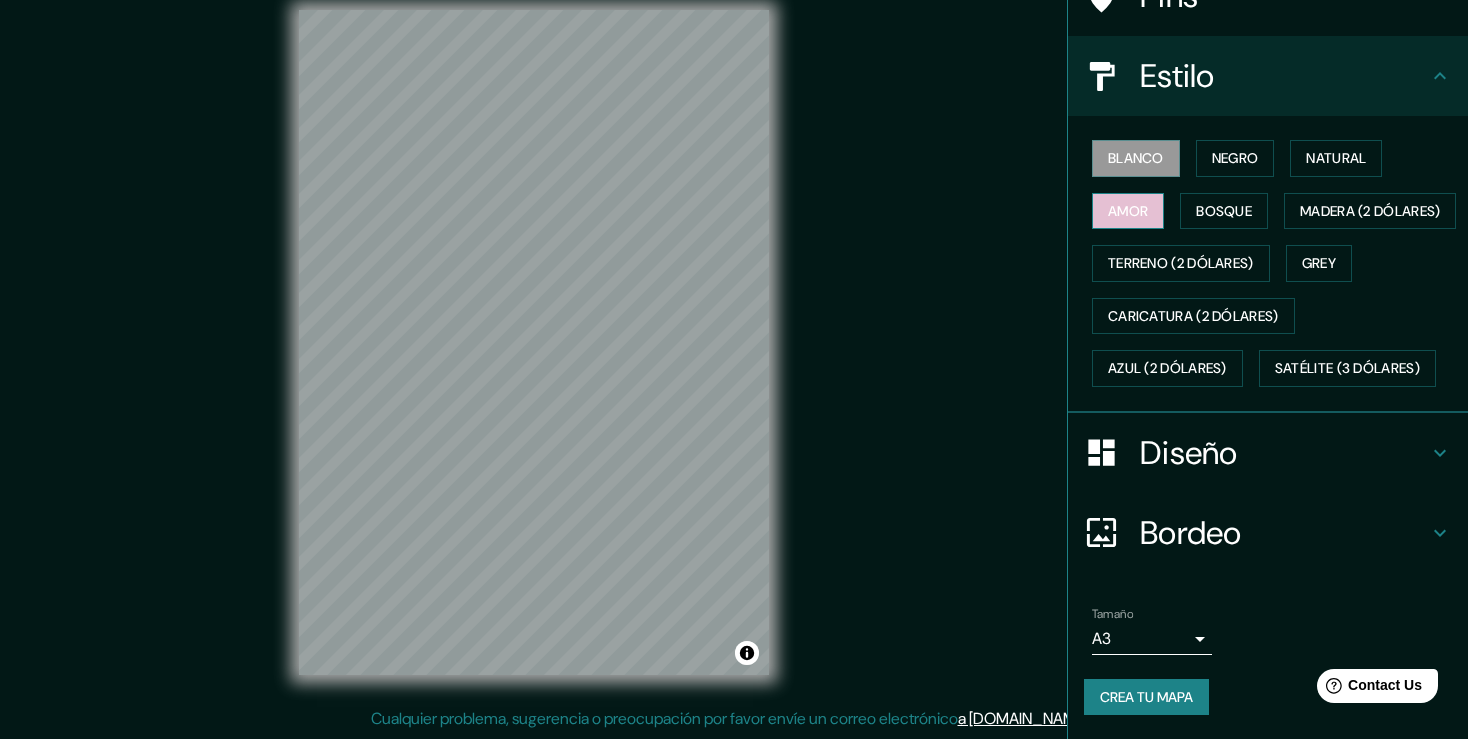 click on "Amor" at bounding box center (1128, 211) 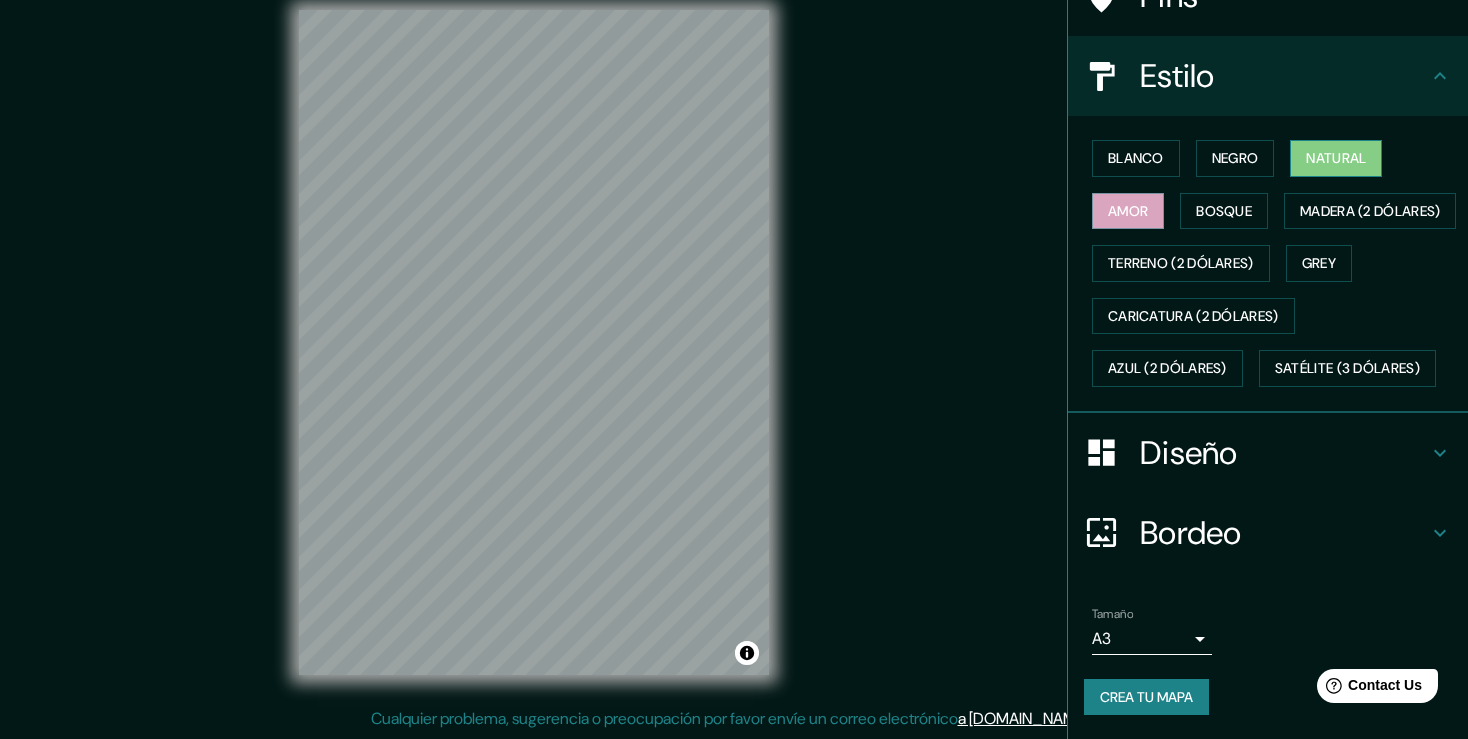 click on "Natural" at bounding box center [1336, 158] 